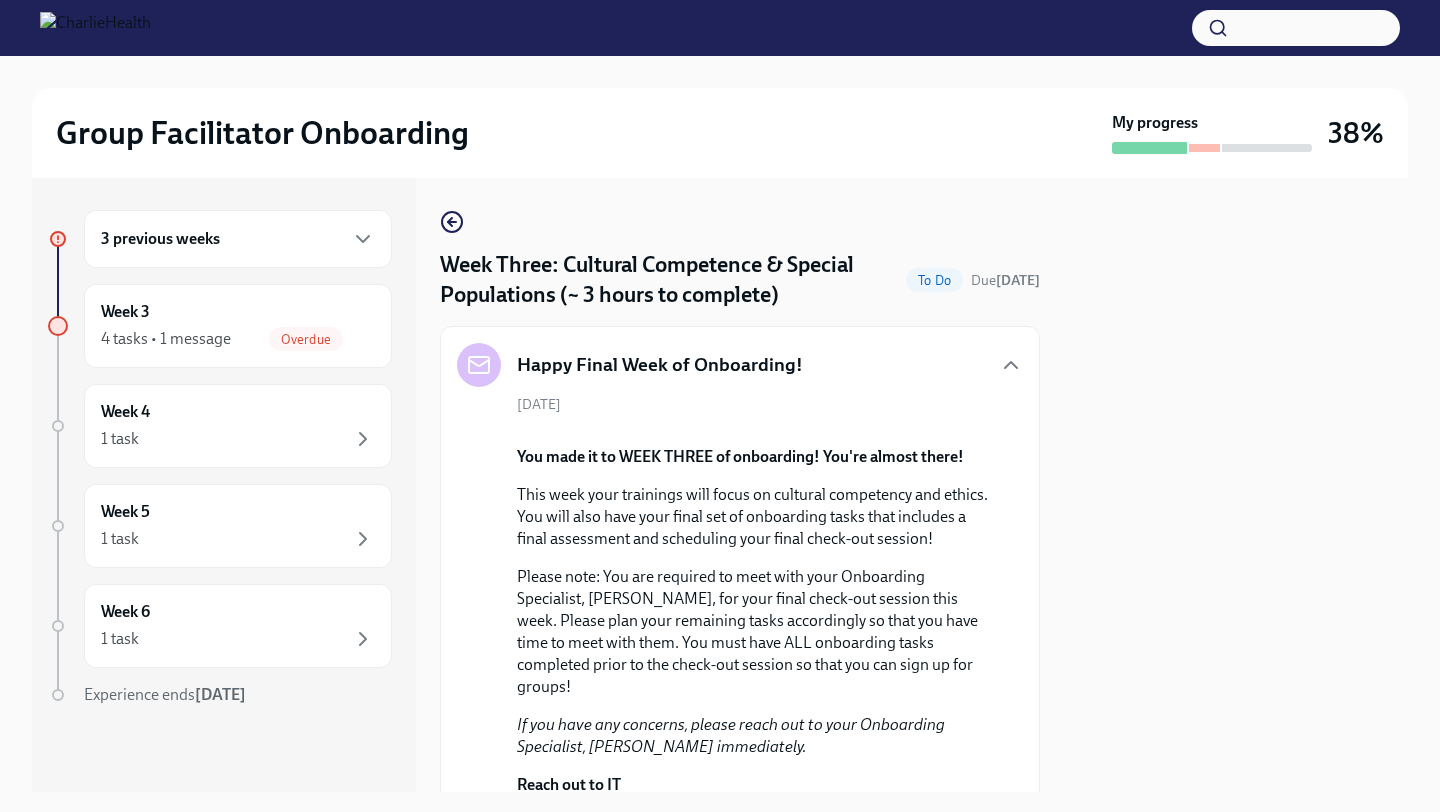 scroll, scrollTop: 0, scrollLeft: 0, axis: both 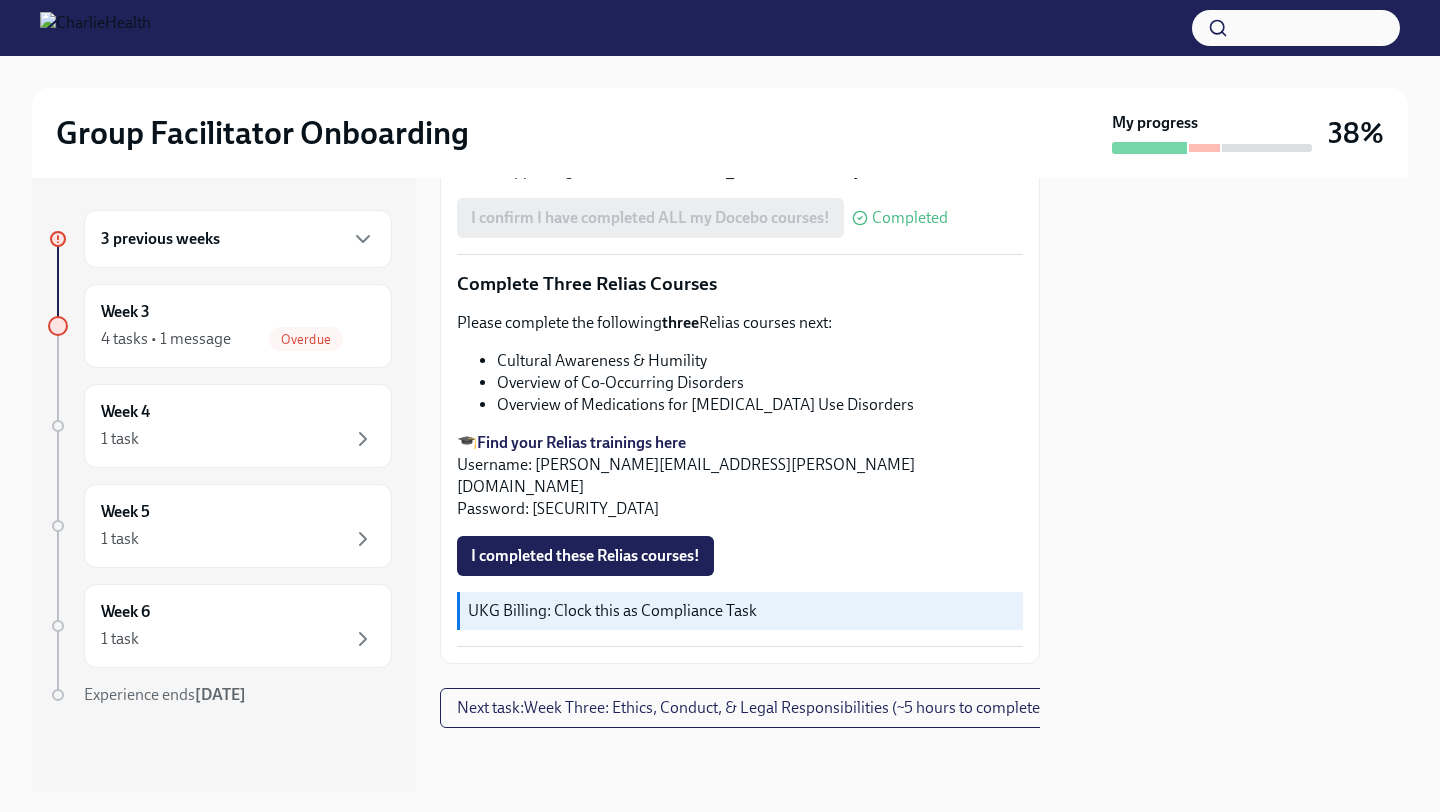 click on "Group | How To Sign Up For Groups & Release Groups" at bounding box center (760, 83) 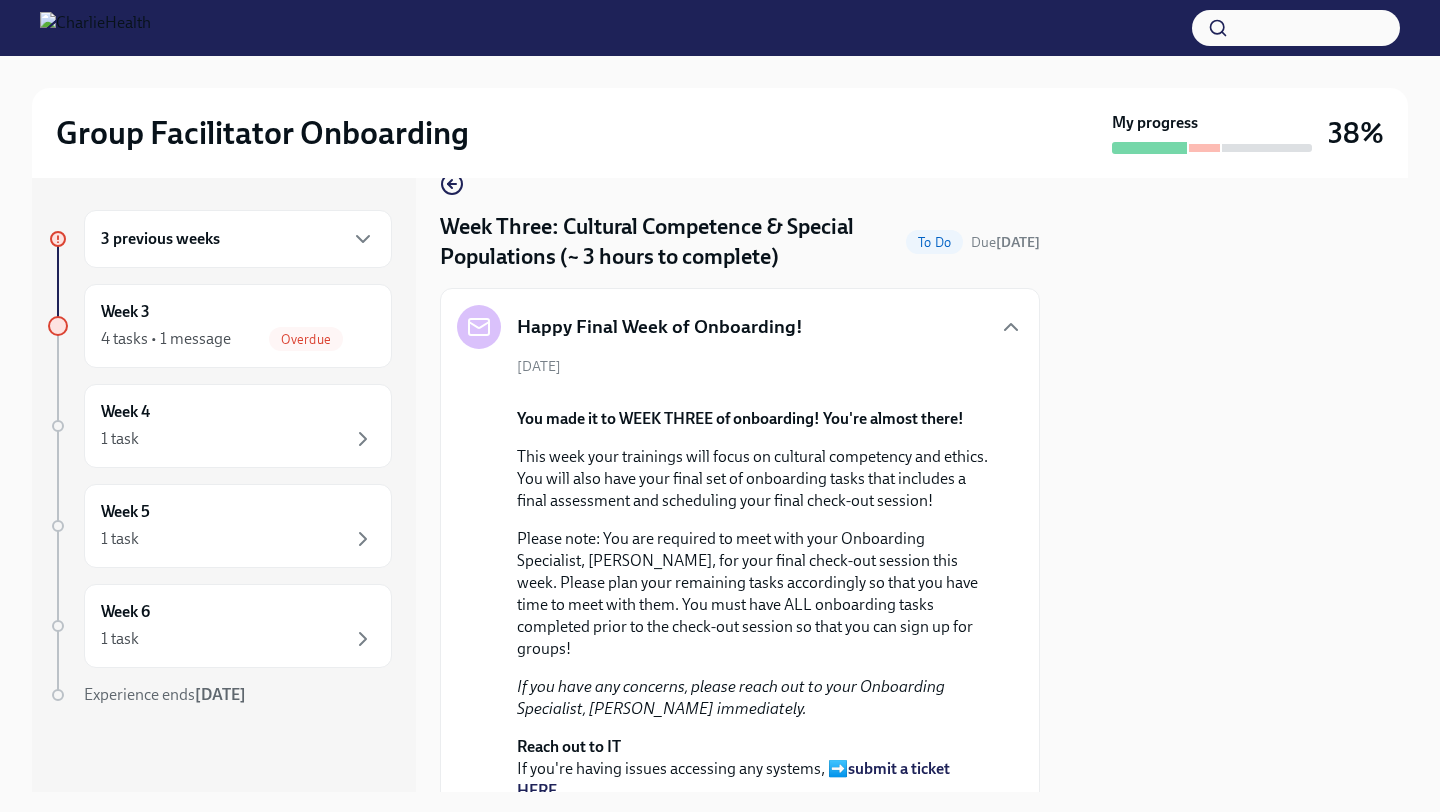 scroll, scrollTop: 0, scrollLeft: 0, axis: both 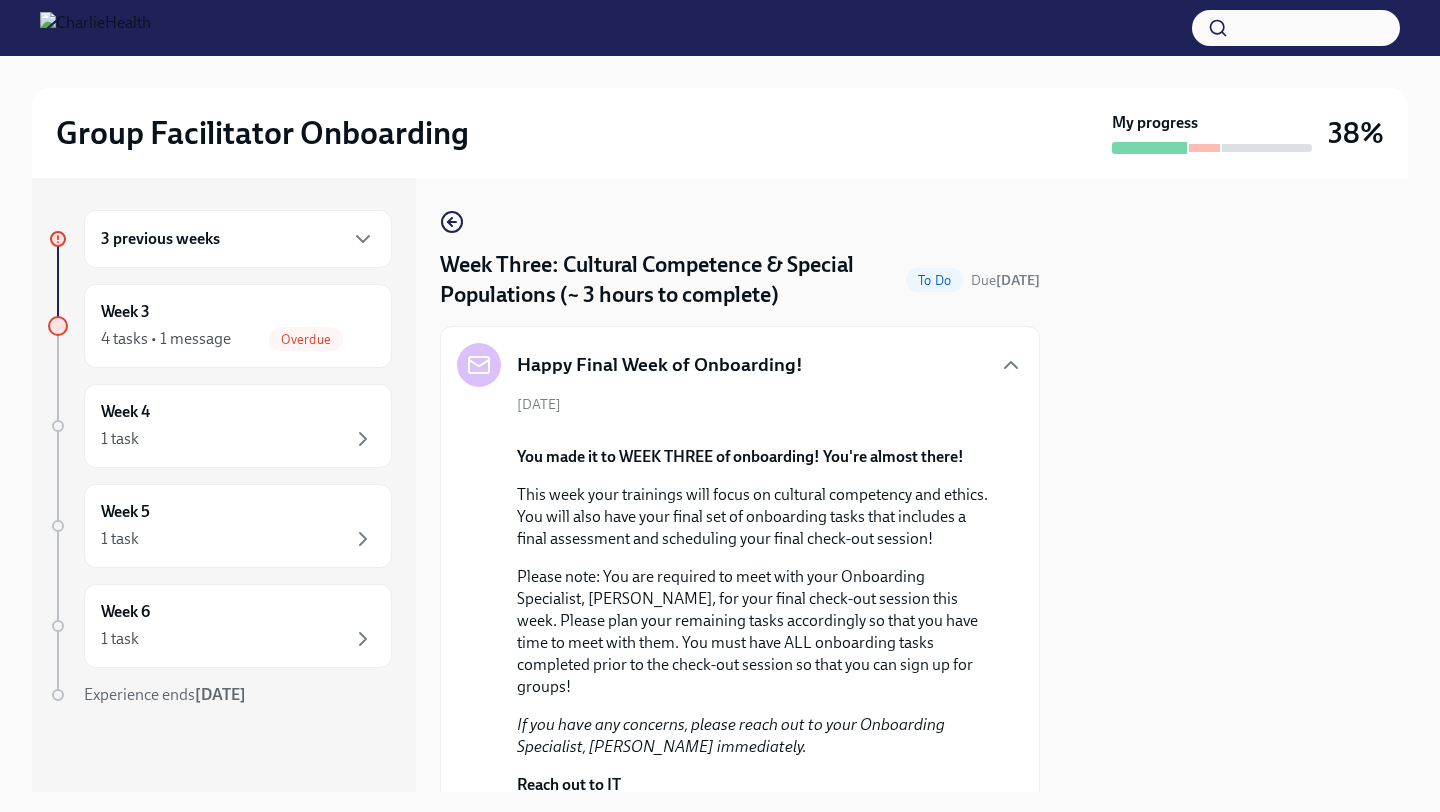 click on "Week Three: Cultural Competence & Special Populations (~ 3 hours to complete) To Do Due  [DATE] Happy Final Week of Onboarding! [DATE] You made it to WEEK THREE of onboarding! You're almost there!
This week your trainings will focus on cultural competency and ethics. You will also have your final set of onboarding tasks that includes a final assessment and scheduling your final check-out session!
Please note: You are required to meet with your Onboarding Specialist, [PERSON_NAME], for your final check-out session this week. Please plan your remaining tasks accordingly so that you have time to meet with them. You must have ALL onboarding tasks completed prior to the check-out session so that you can sign up for groups!
If you have any concerns, please reach out to your Onboarding Specialist, [PERSON_NAME] immediately.
Reach out to IT
If you're having issues accessing any systems, ➡️  submit a ticket HERE .
Office Hours
We have an optional  #gf-onboarding  Slack channel. two" at bounding box center (740, 1423) 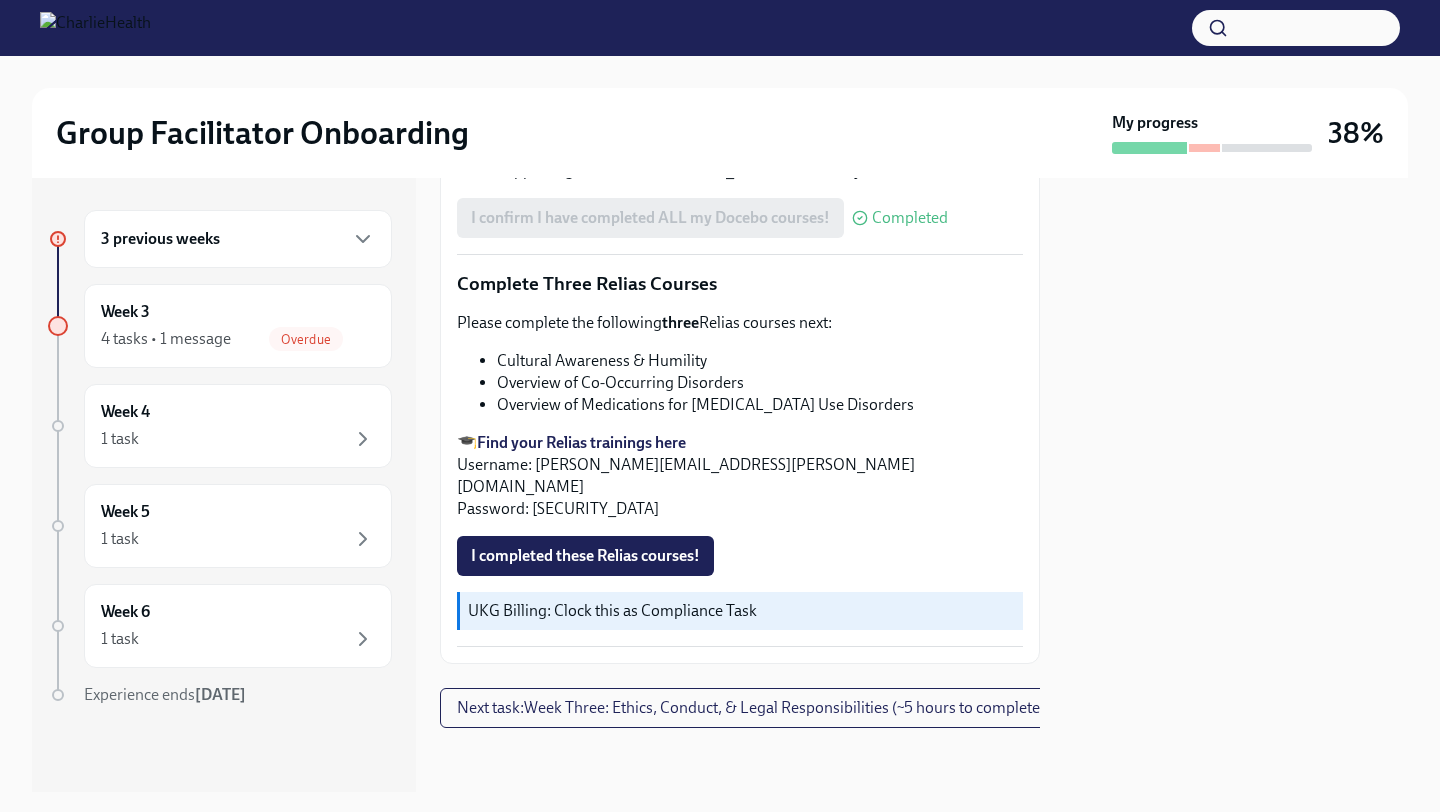 scroll, scrollTop: 2217, scrollLeft: 0, axis: vertical 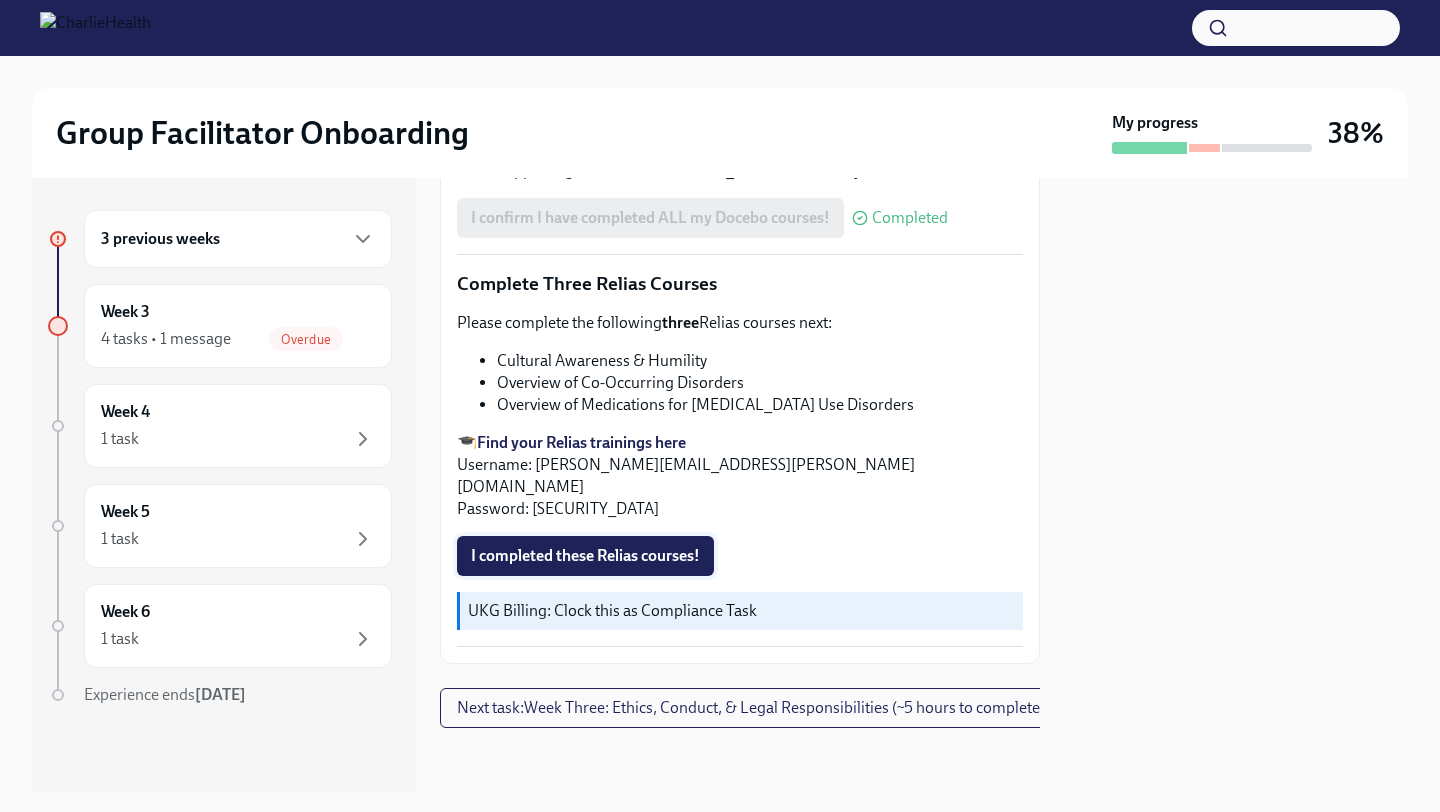 click on "I completed these Relias courses!" at bounding box center (585, 556) 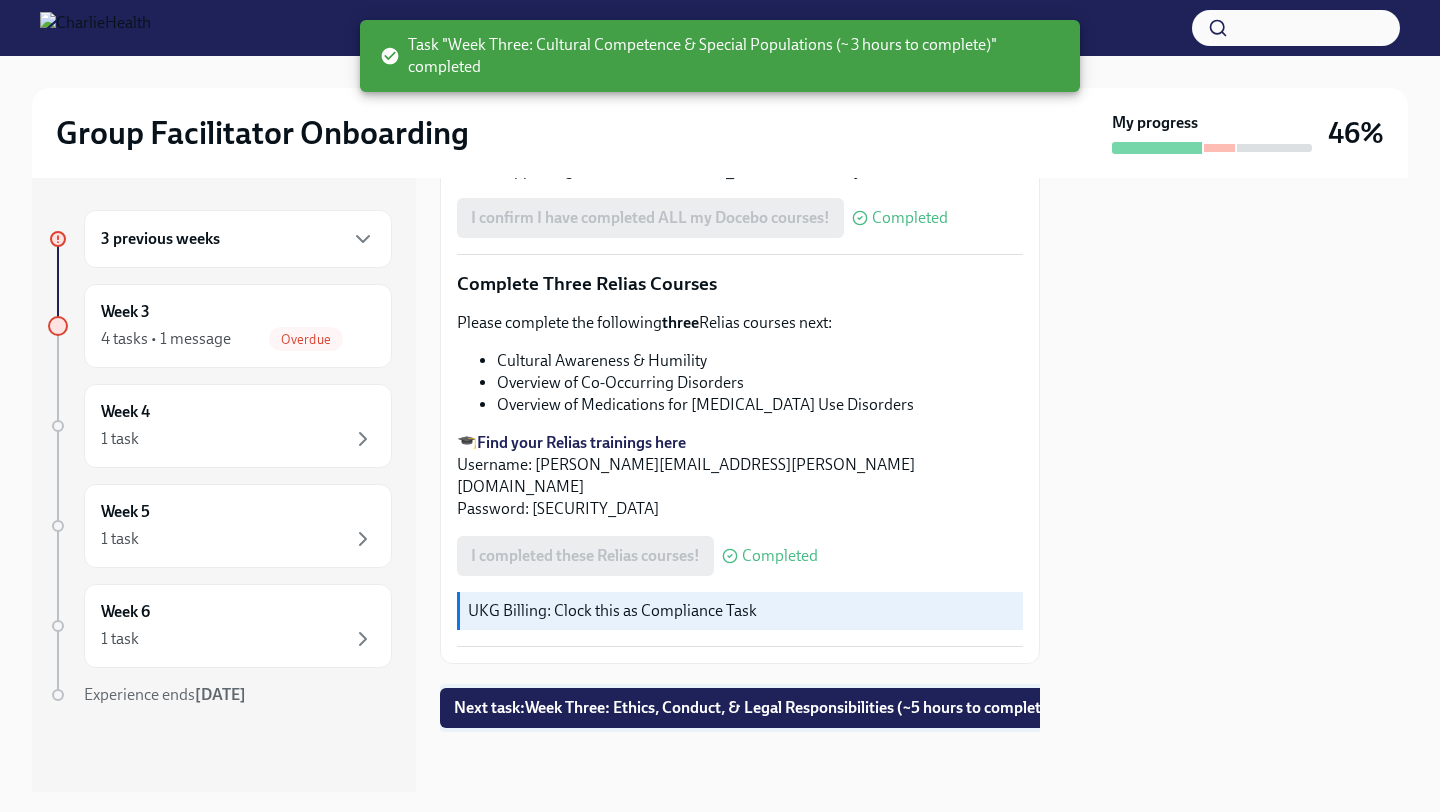click on "Next task :  Week Three: Ethics, Conduct, & Legal Responsibilities (~5 hours to complete)" at bounding box center [754, 708] 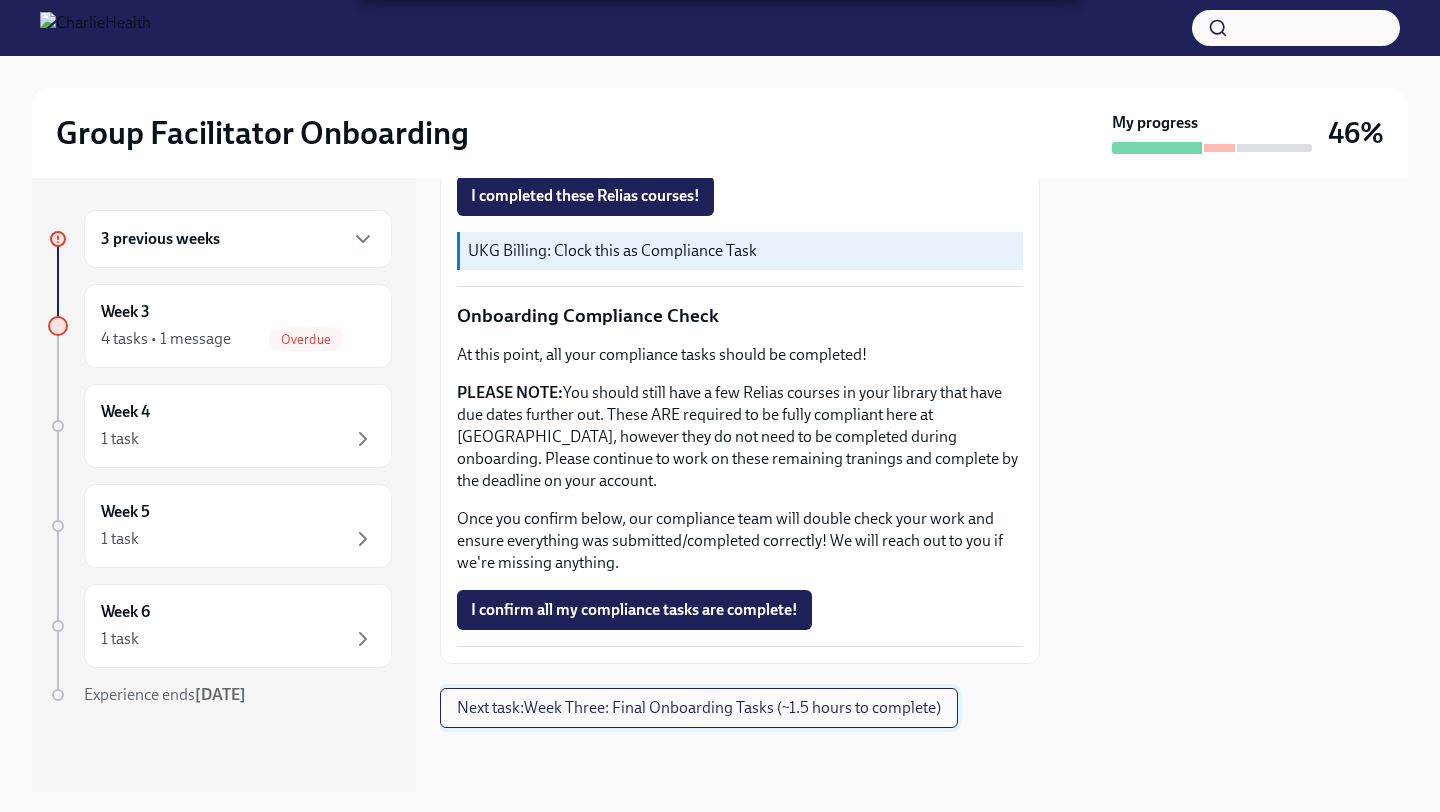 scroll, scrollTop: 0, scrollLeft: 0, axis: both 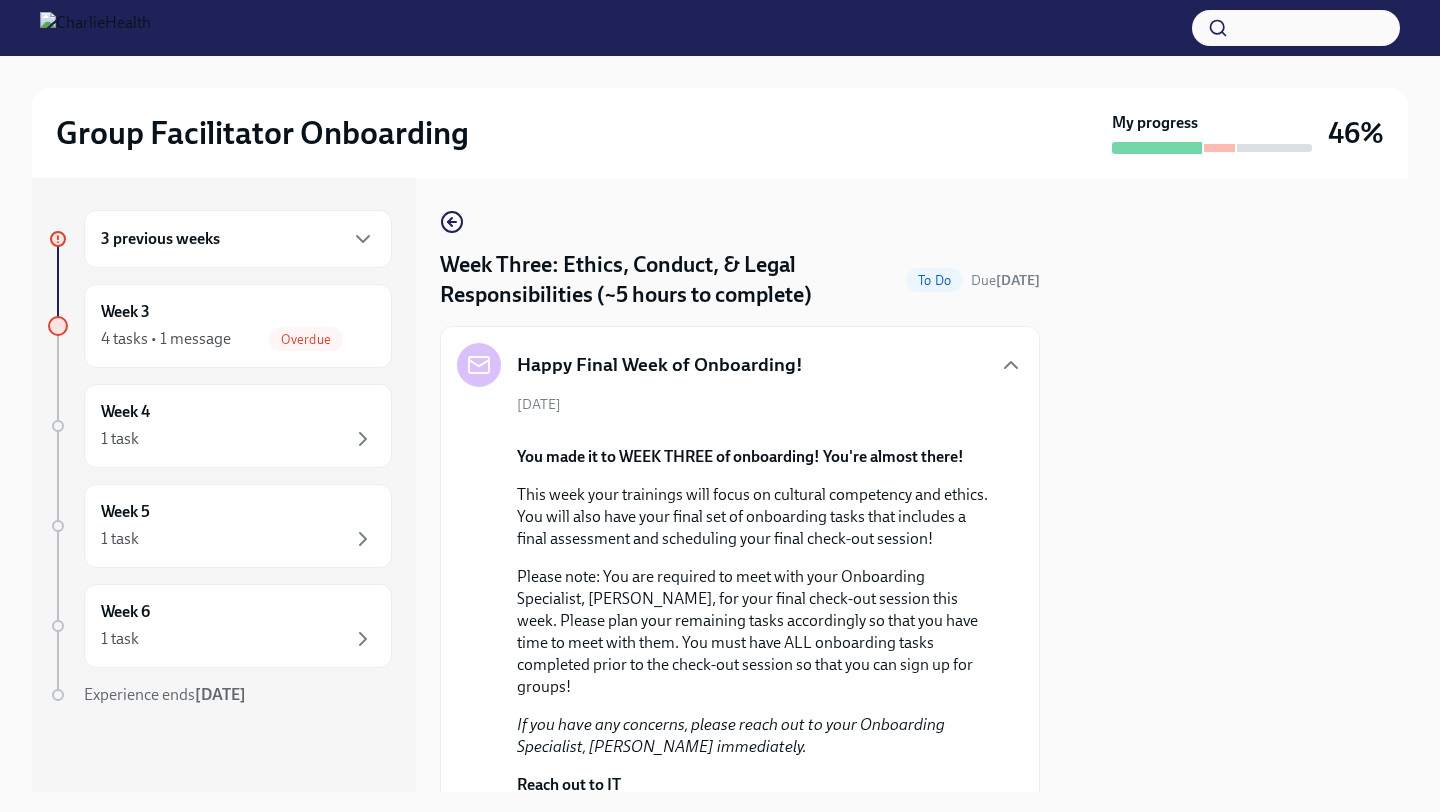 click on "Happy Final Week of Onboarding! [DATE] You made it to WEEK THREE of onboarding! You're almost there!
This week your trainings will focus on cultural competency and ethics. You will also have your final set of onboarding tasks that includes a final assessment and scheduling your final check-out session!
Please note: You are required to meet with your Onboarding Specialist, [PERSON_NAME], for your final check-out session this week. Please plan your remaining tasks accordingly so that you have time to meet with them. You must have ALL onboarding tasks completed prior to the check-out session so that you can sign up for groups!
If you have any concerns, please reach out to your Onboarding Specialist, [PERSON_NAME] immediately.
Reach out to IT
If you're having issues accessing any systems, ➡️  submit a ticket HERE .
Office Hours
We have an optional  Onboarding Office Hour every [DATE] from 3-4pm MT #gf-onboarding  Slack channel." at bounding box center (740, 643) 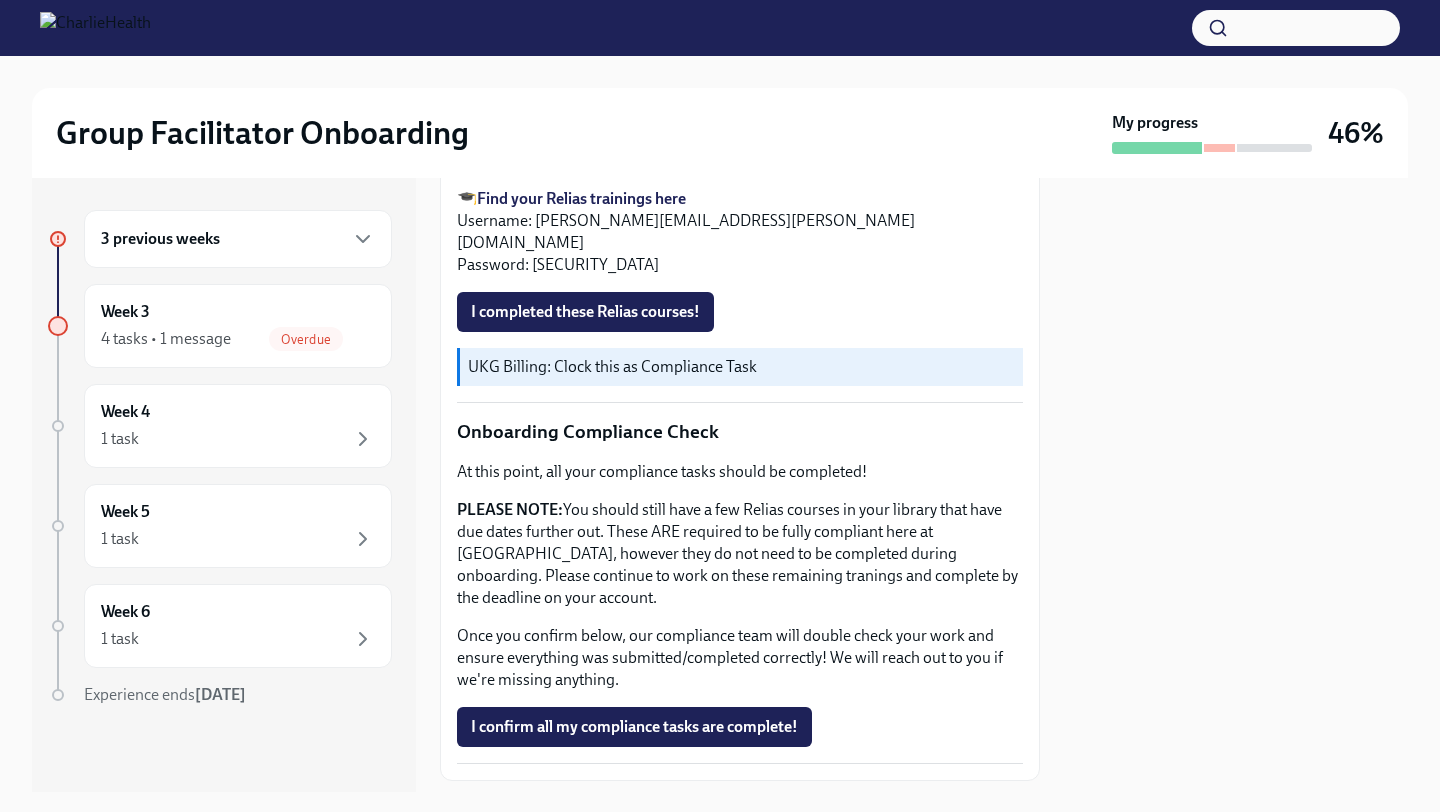 scroll, scrollTop: 1484, scrollLeft: 0, axis: vertical 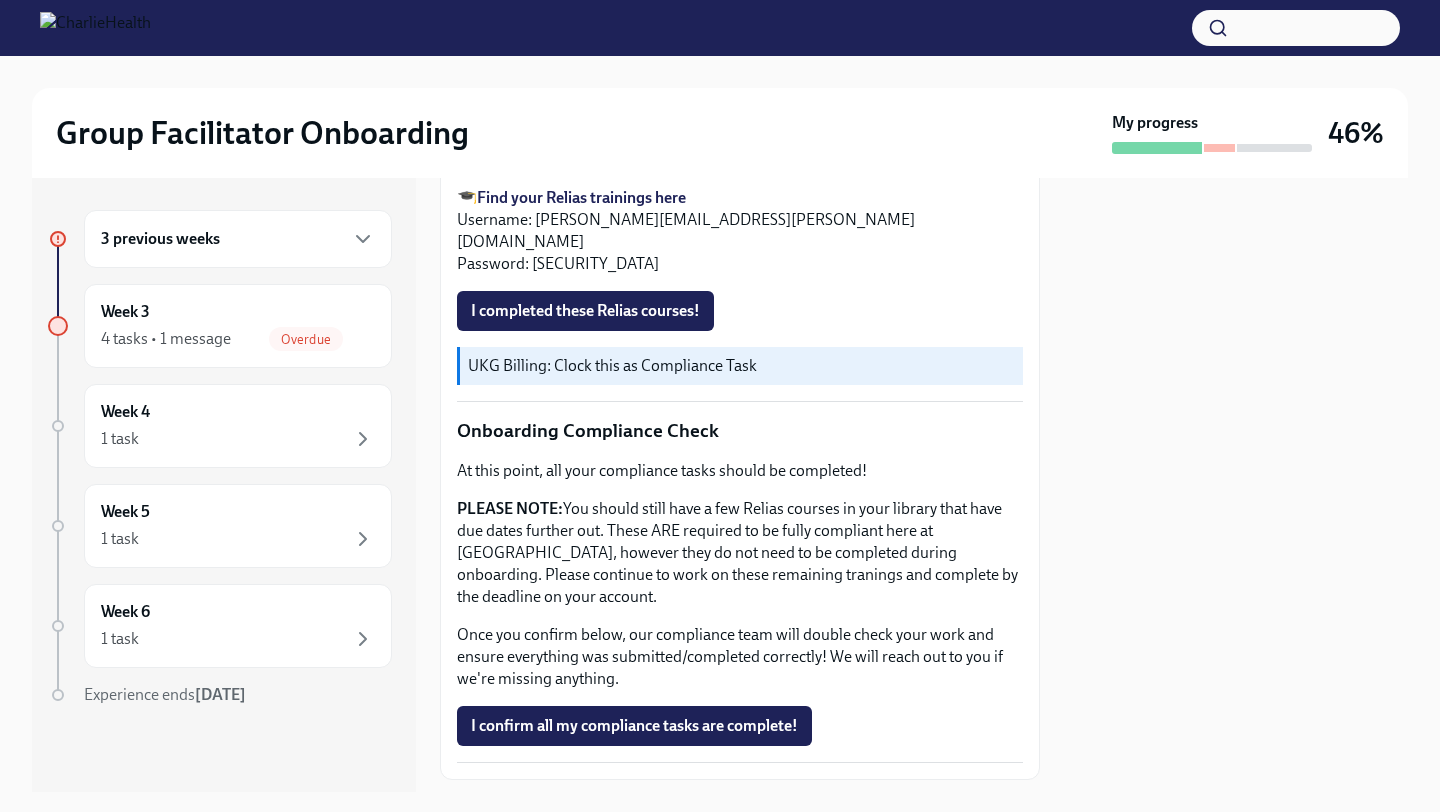 drag, startPoint x: 658, startPoint y: 365, endPoint x: 555, endPoint y: 356, distance: 103.392456 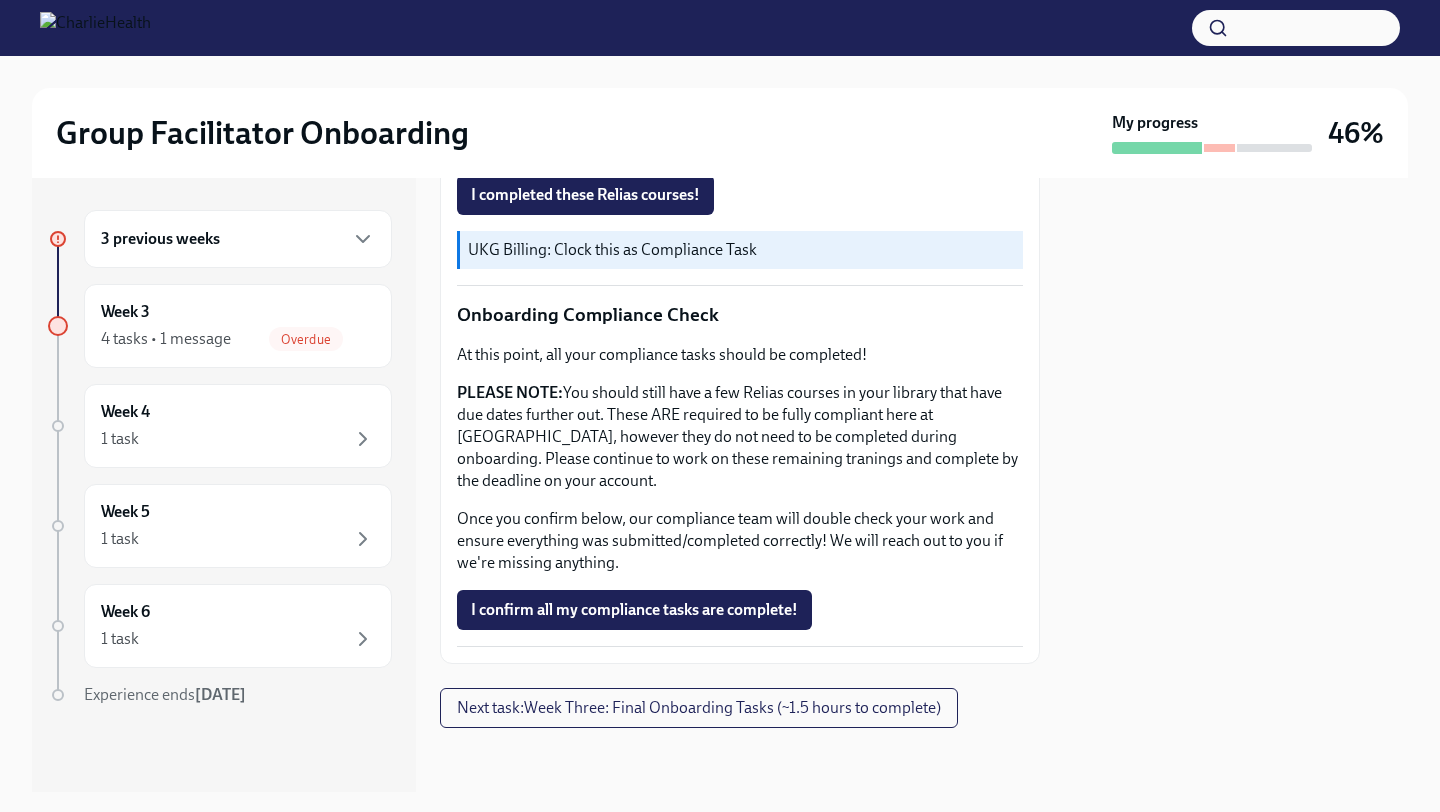 scroll, scrollTop: 1604, scrollLeft: 0, axis: vertical 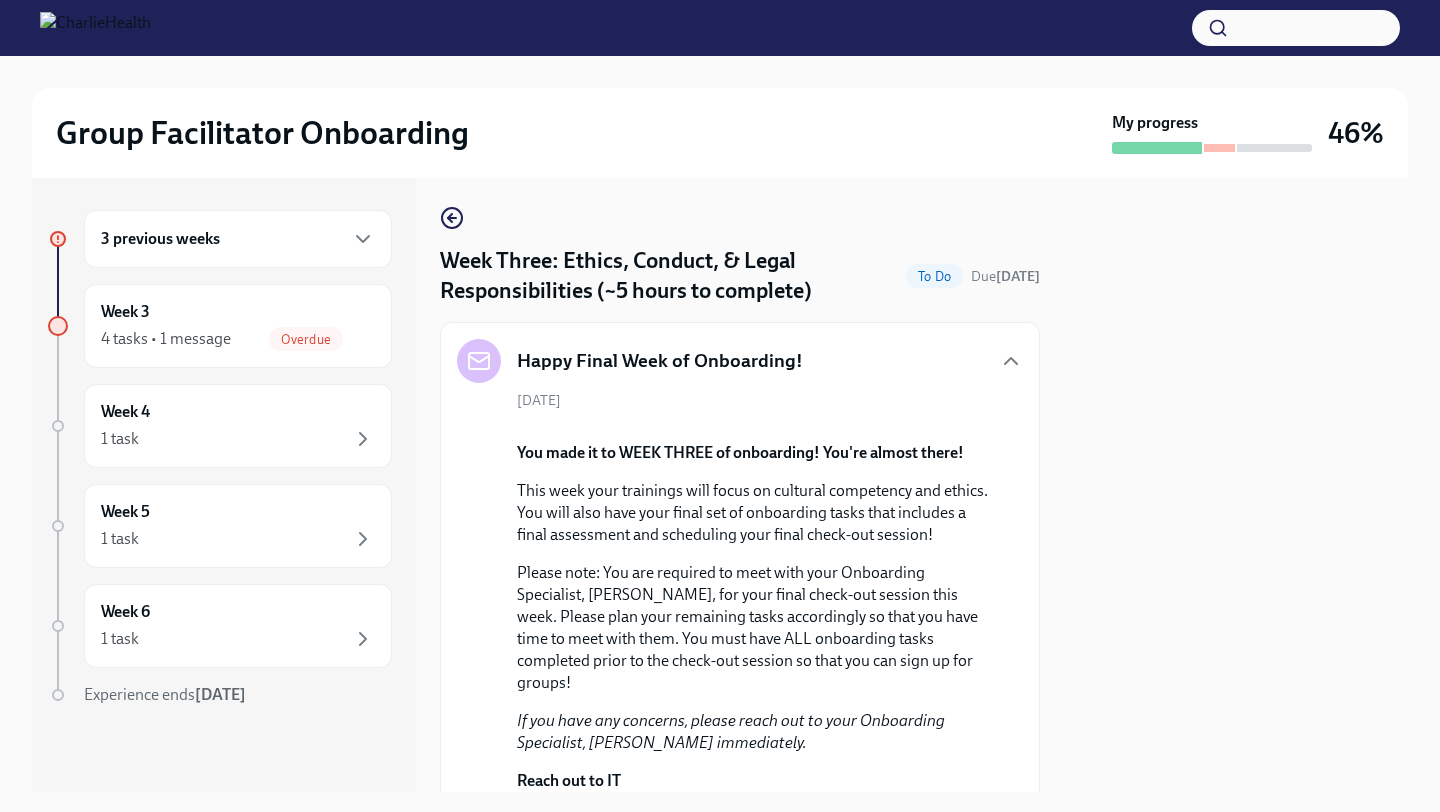 click at bounding box center [1236, 485] 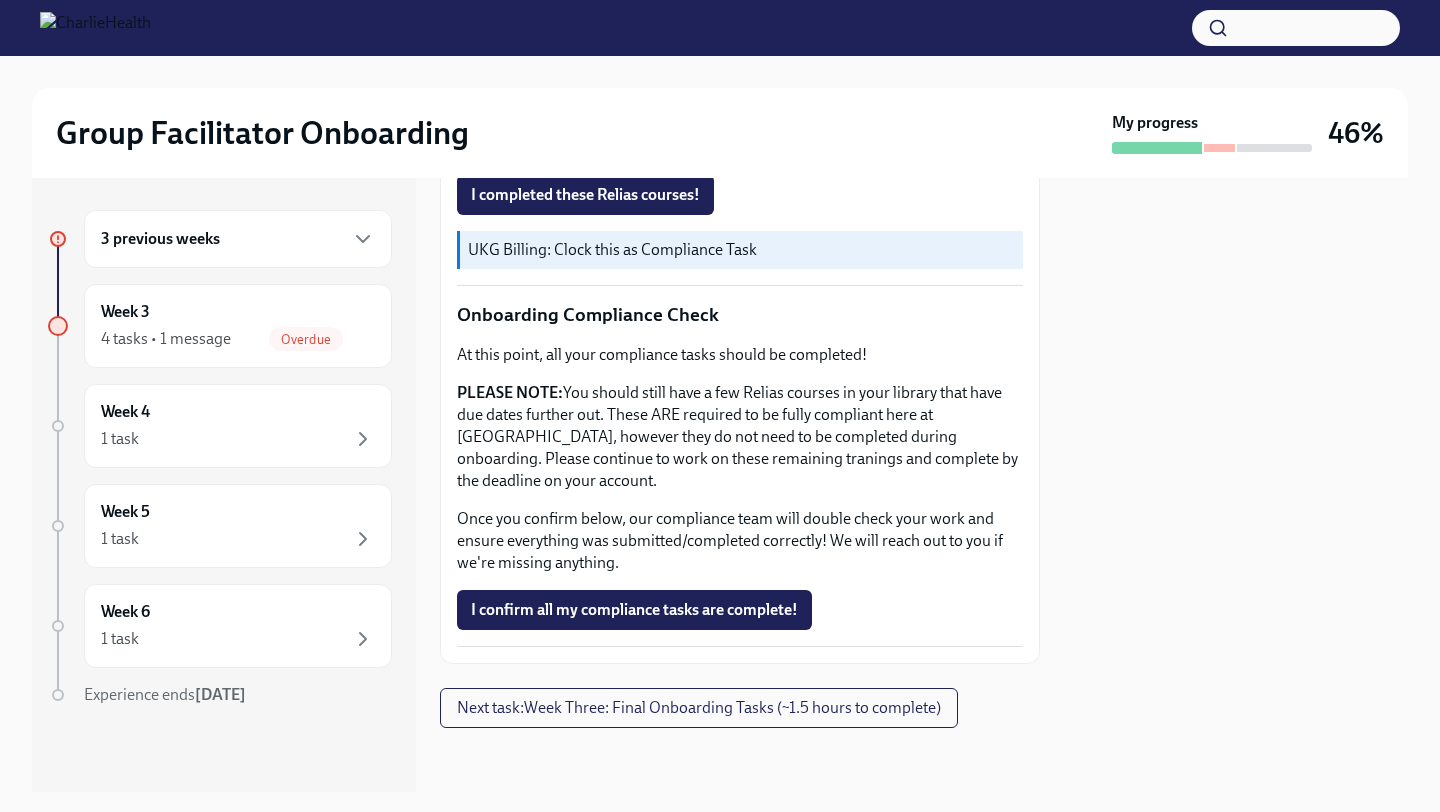 scroll, scrollTop: 1684, scrollLeft: 0, axis: vertical 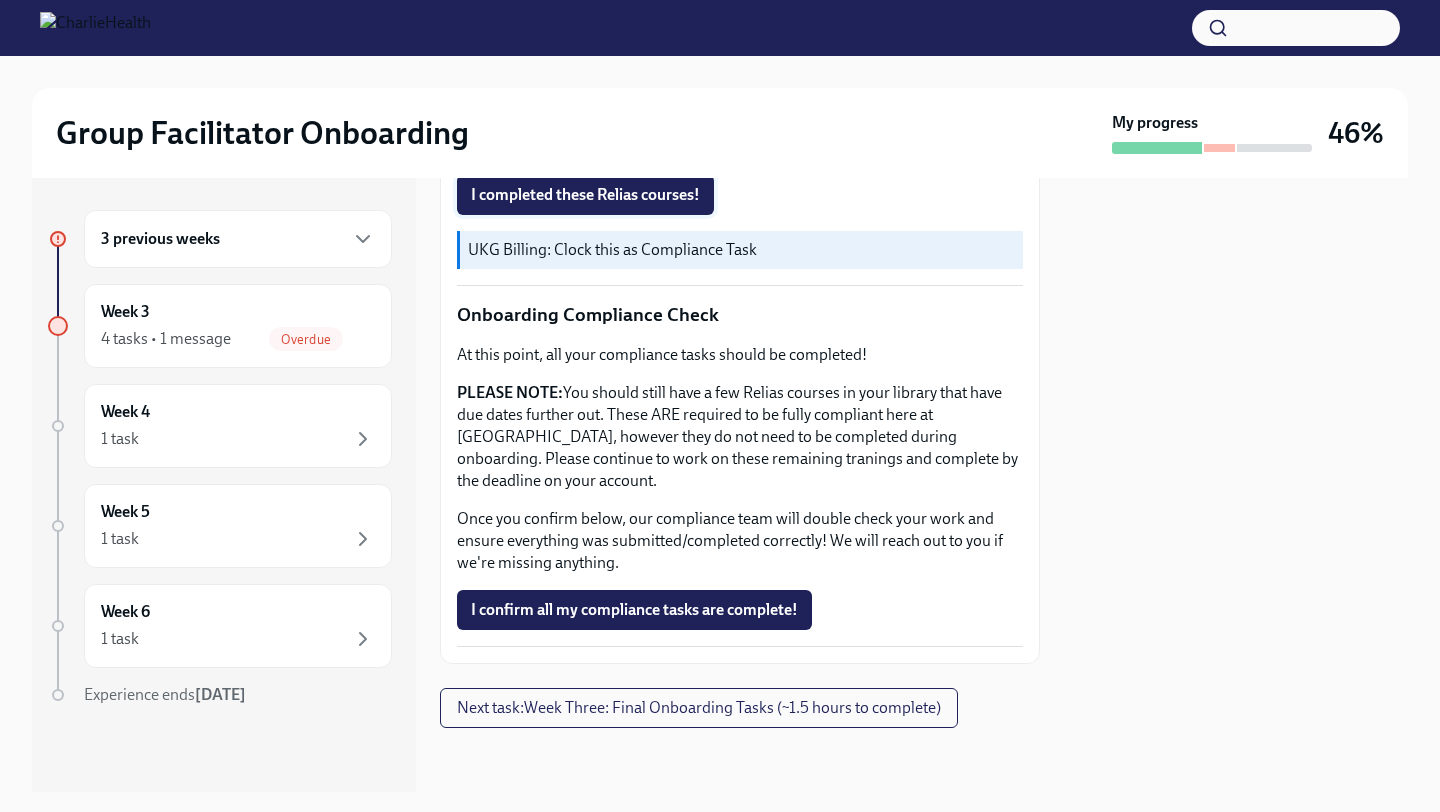click on "I completed these Relias courses!" at bounding box center [585, 195] 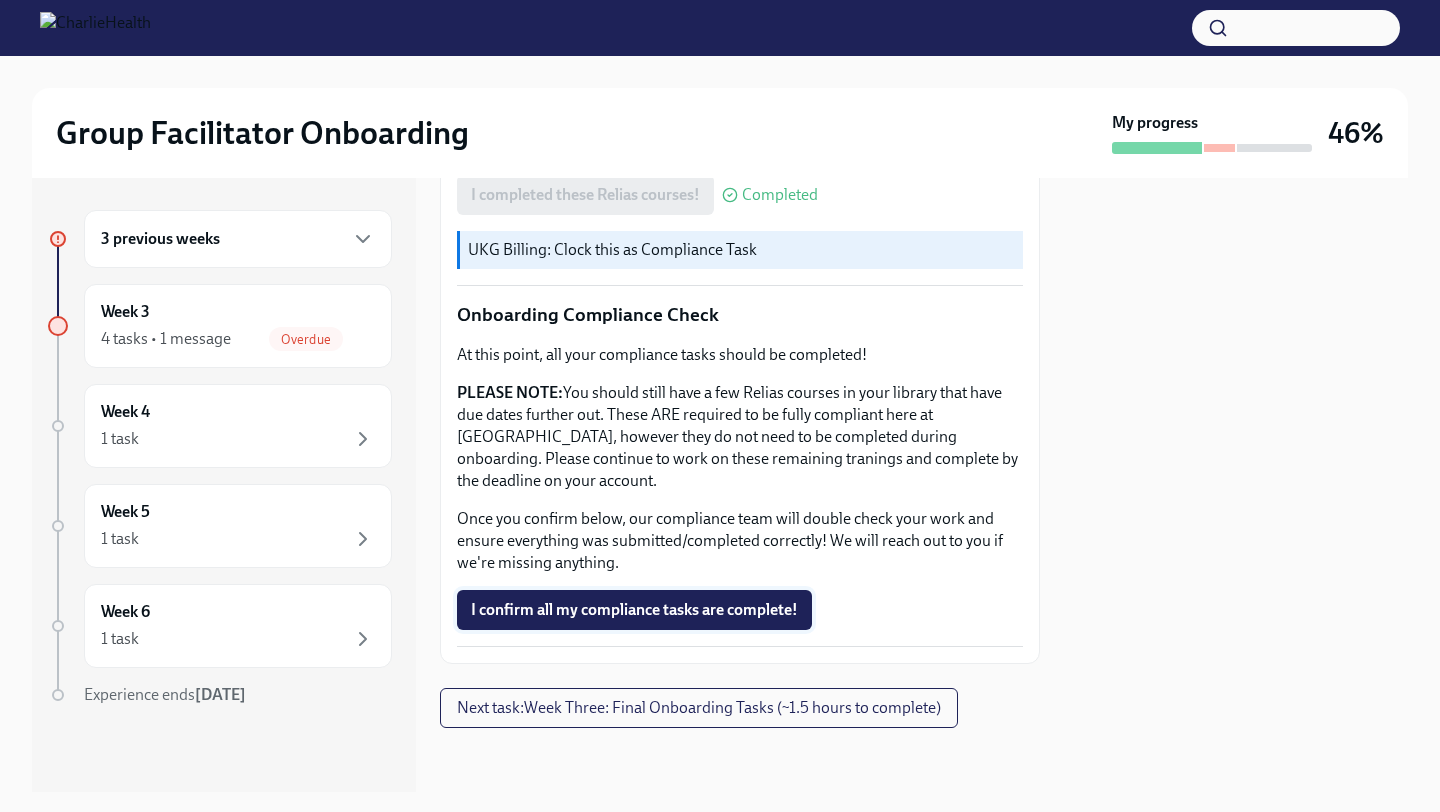 click on "I confirm all my compliance tasks are complete!" at bounding box center [634, 610] 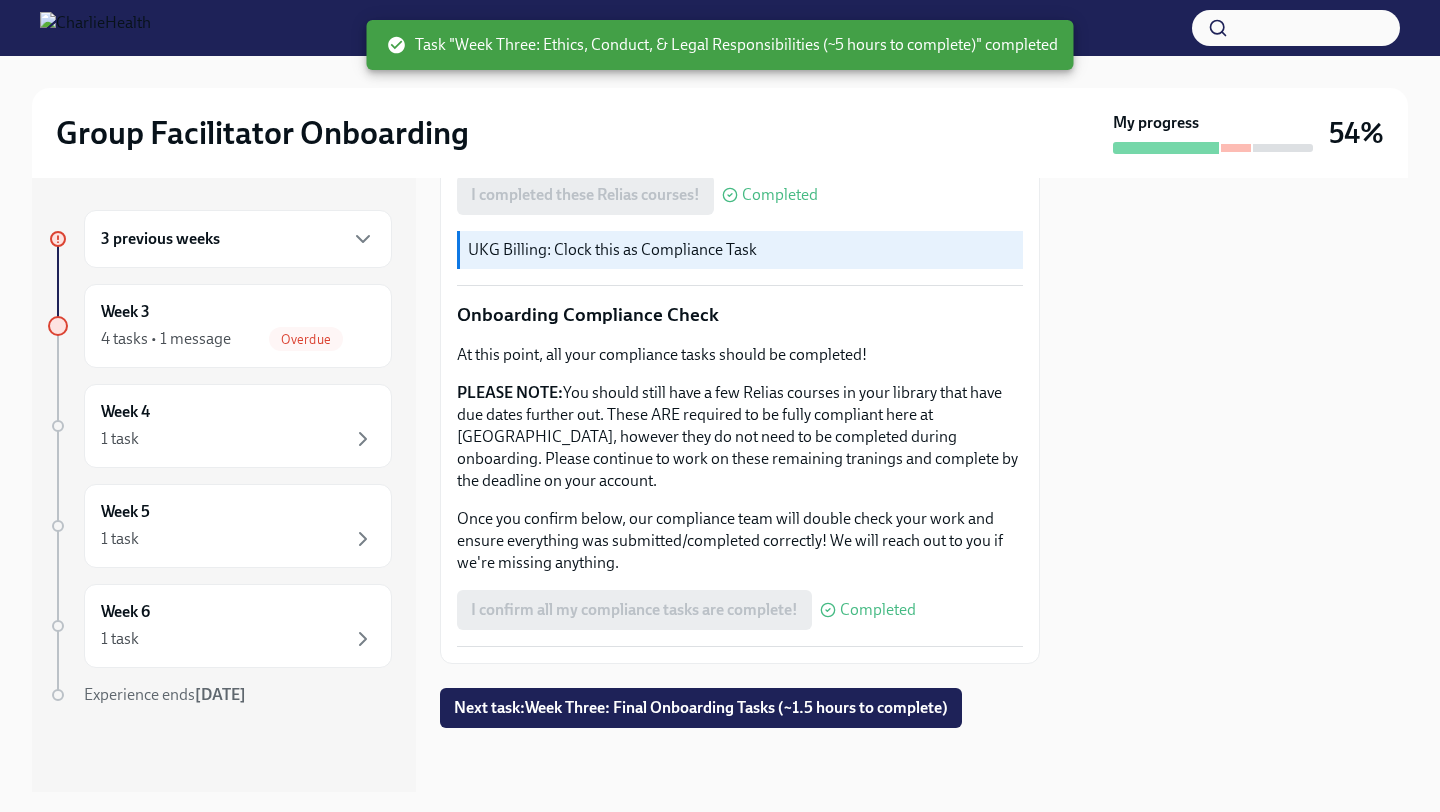 click on "Once you confirm below, our compliance team will double check your work and ensure everything was submitted/completed correctly! We will reach out to you if we're missing anything." at bounding box center (740, 541) 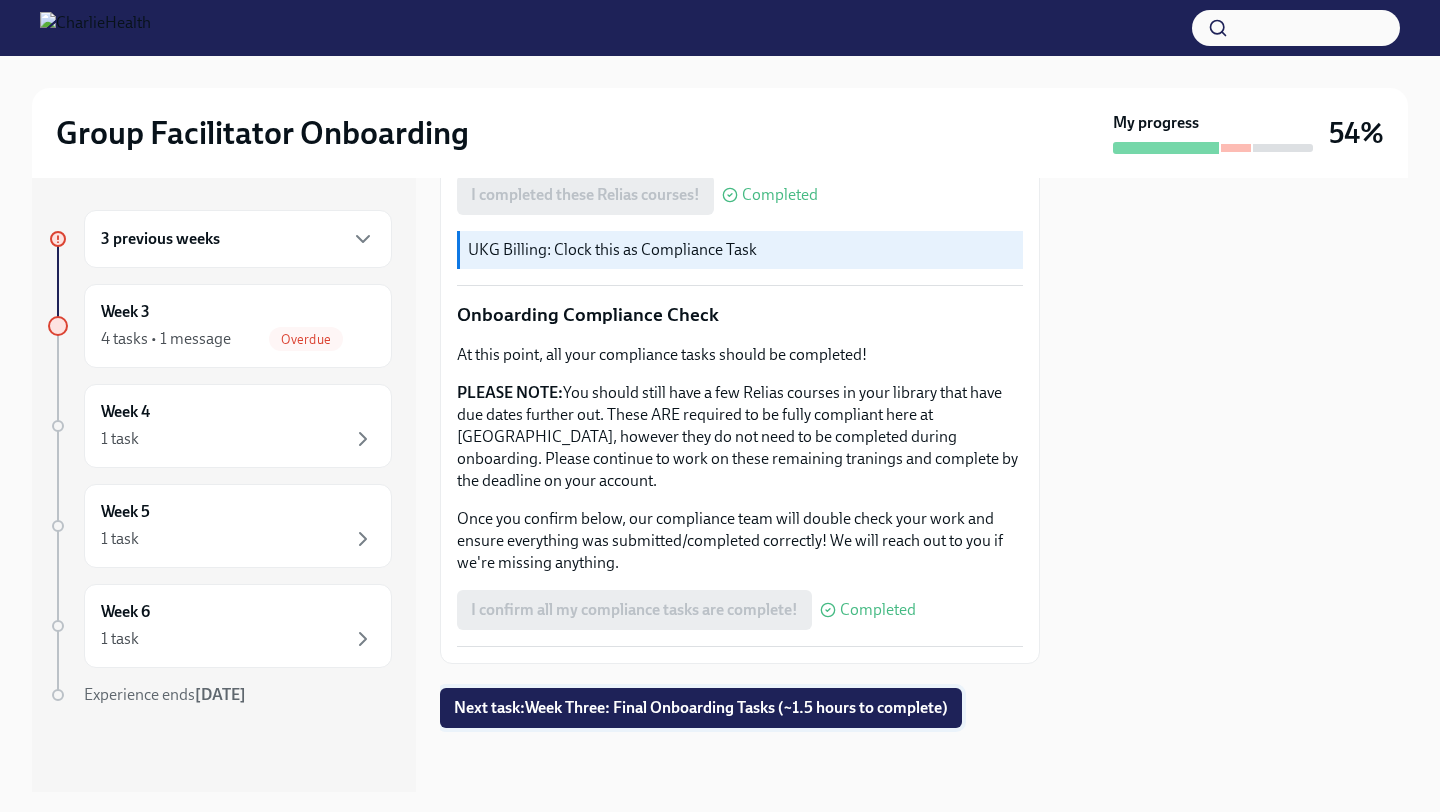 click on "Next task :  Week Three: Final Onboarding Tasks (~1.5 hours to complete)" at bounding box center [701, 708] 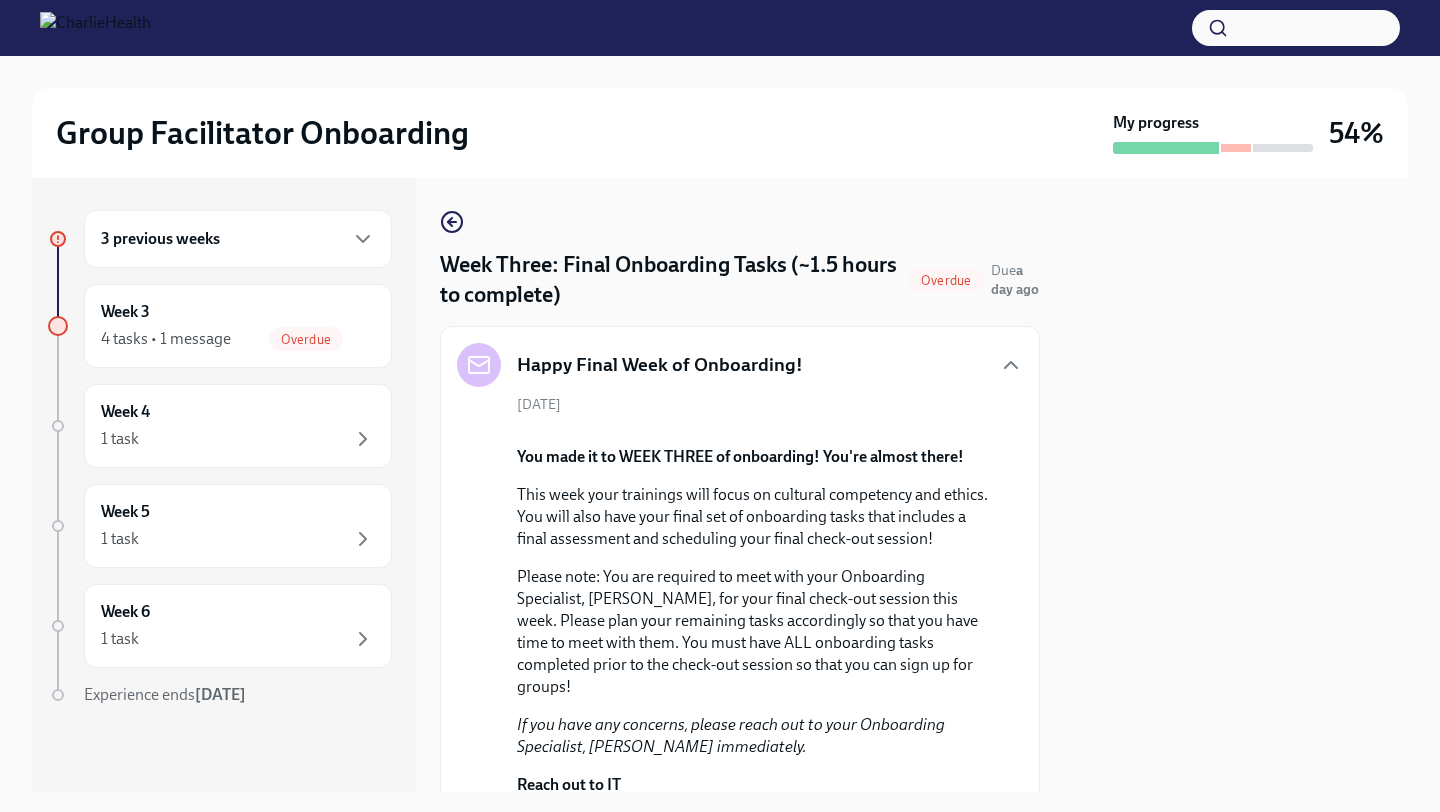 click on "Happy Final Week of Onboarding!" at bounding box center [740, 365] 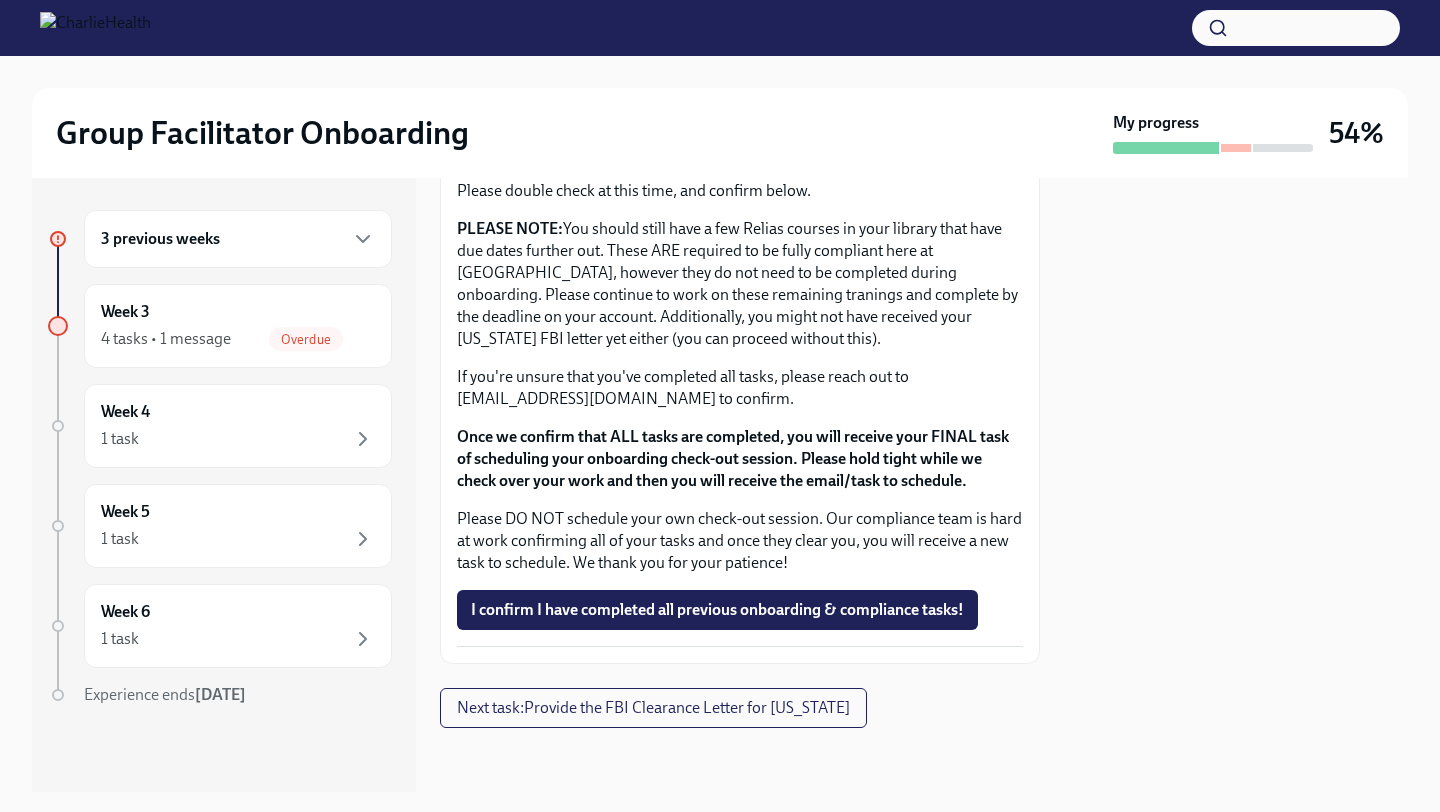 scroll, scrollTop: 2520, scrollLeft: 0, axis: vertical 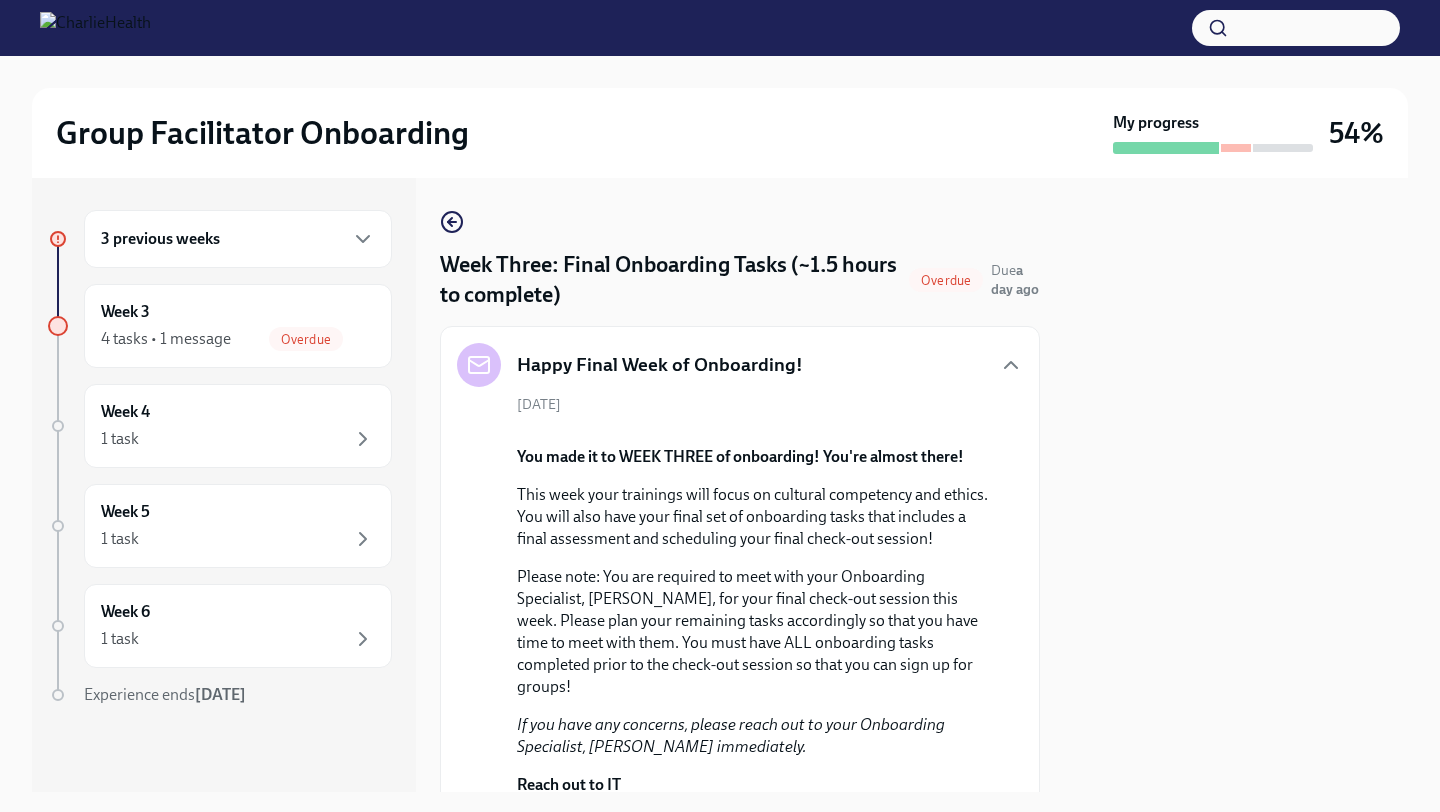 click on "Week Three: Final Onboarding Tasks (~1.5 hours to complete) Overdue Due  a day ago Happy Final Week of Onboarding! [DATE] You made it to WEEK THREE of onboarding! You're almost there!
This week your trainings will focus on cultural competency and ethics. You will also have your final set of onboarding tasks that includes a final assessment and scheduling your final check-out session!
Please note: You are required to meet with your Onboarding Specialist, [PERSON_NAME], for your final check-out session this week. Please plan your remaining tasks accordingly so that you have time to meet with them. You must have ALL onboarding tasks completed prior to the check-out session so that you can sign up for groups!
If you have any concerns, please reach out to your Onboarding Specialist, [PERSON_NAME] immediately.
Reach out to IT
If you're having issues accessing any systems, ➡️  submit a ticket HERE .
Office Hours
We have an optional  Onboarding Office Hour every [DATE] from 3-4pm [GEOGRAPHIC_DATA]" at bounding box center (740, 1576) 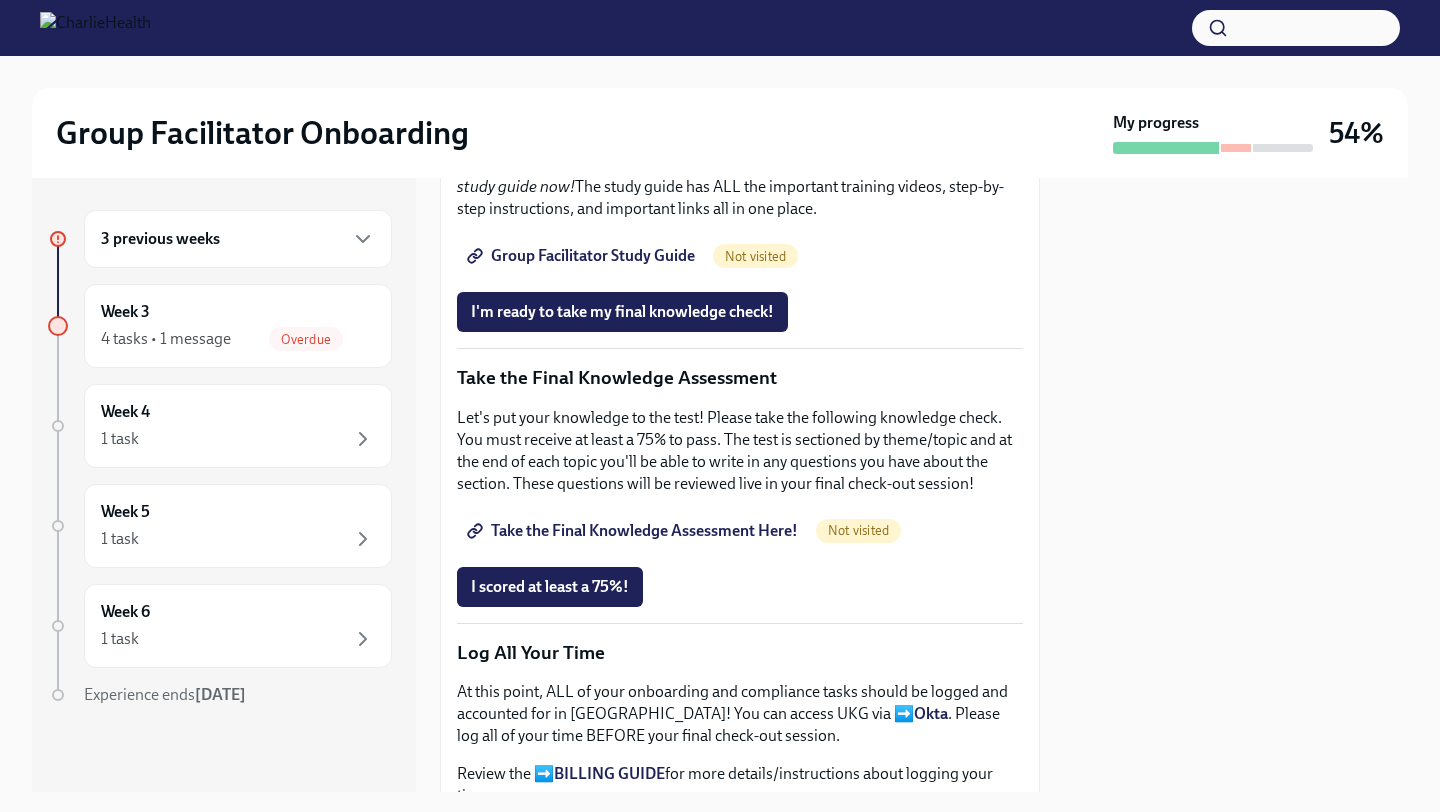 scroll, scrollTop: 1480, scrollLeft: 0, axis: vertical 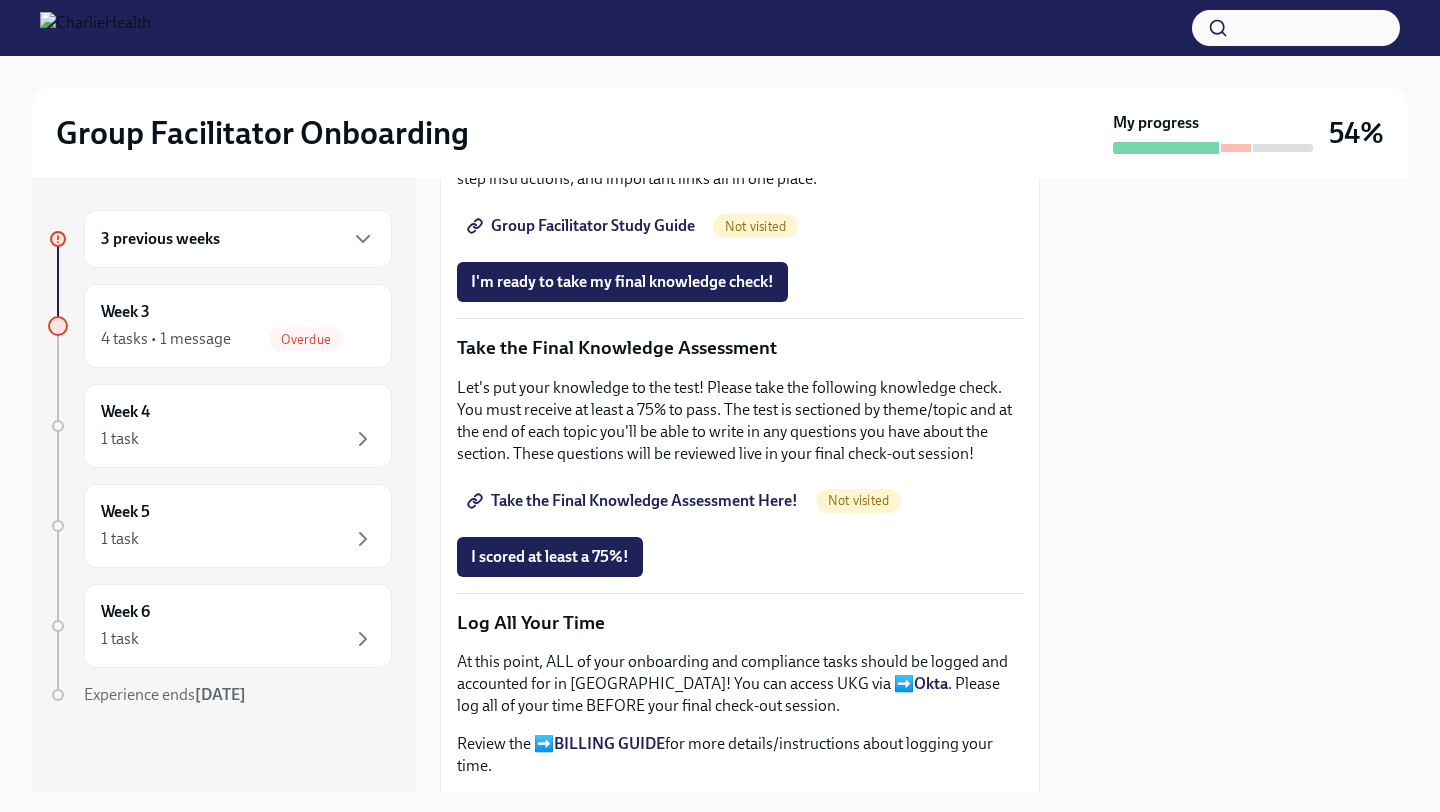 click on "Group Facilitator Study Guide" at bounding box center [583, 226] 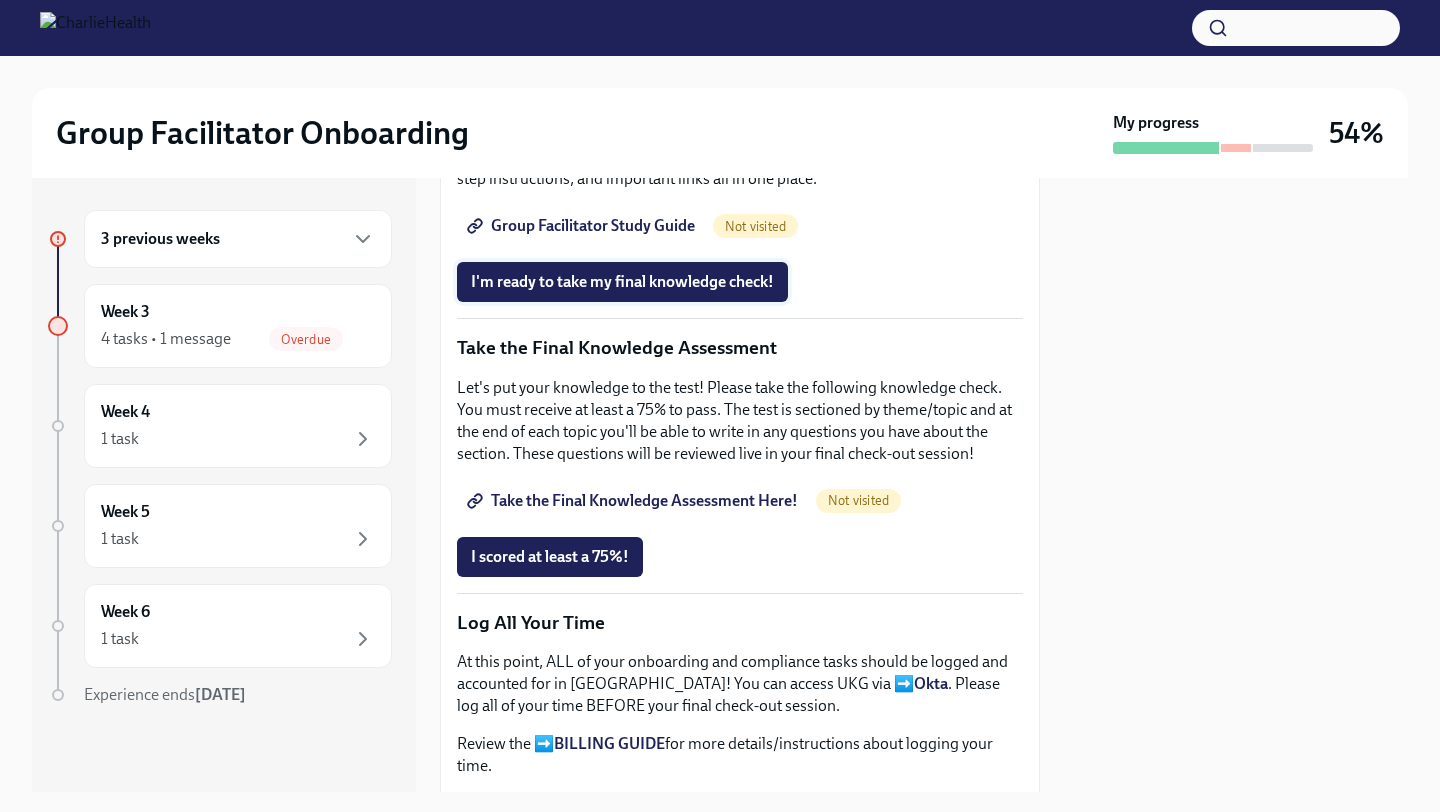 click on "I'm ready to take my final knowledge check!" at bounding box center (622, 282) 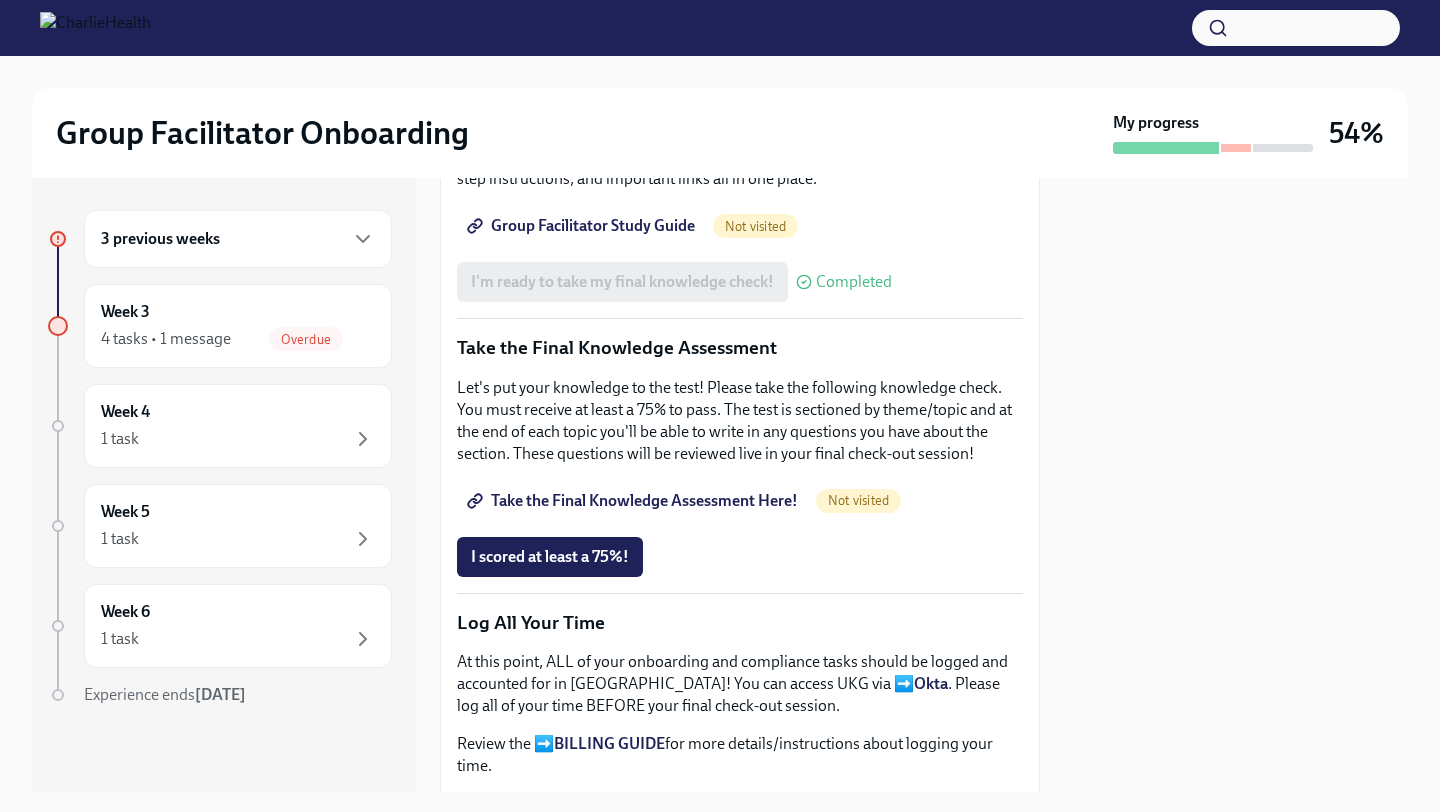click on "Group Facilitator Study Guide Not visited" at bounding box center [740, 226] 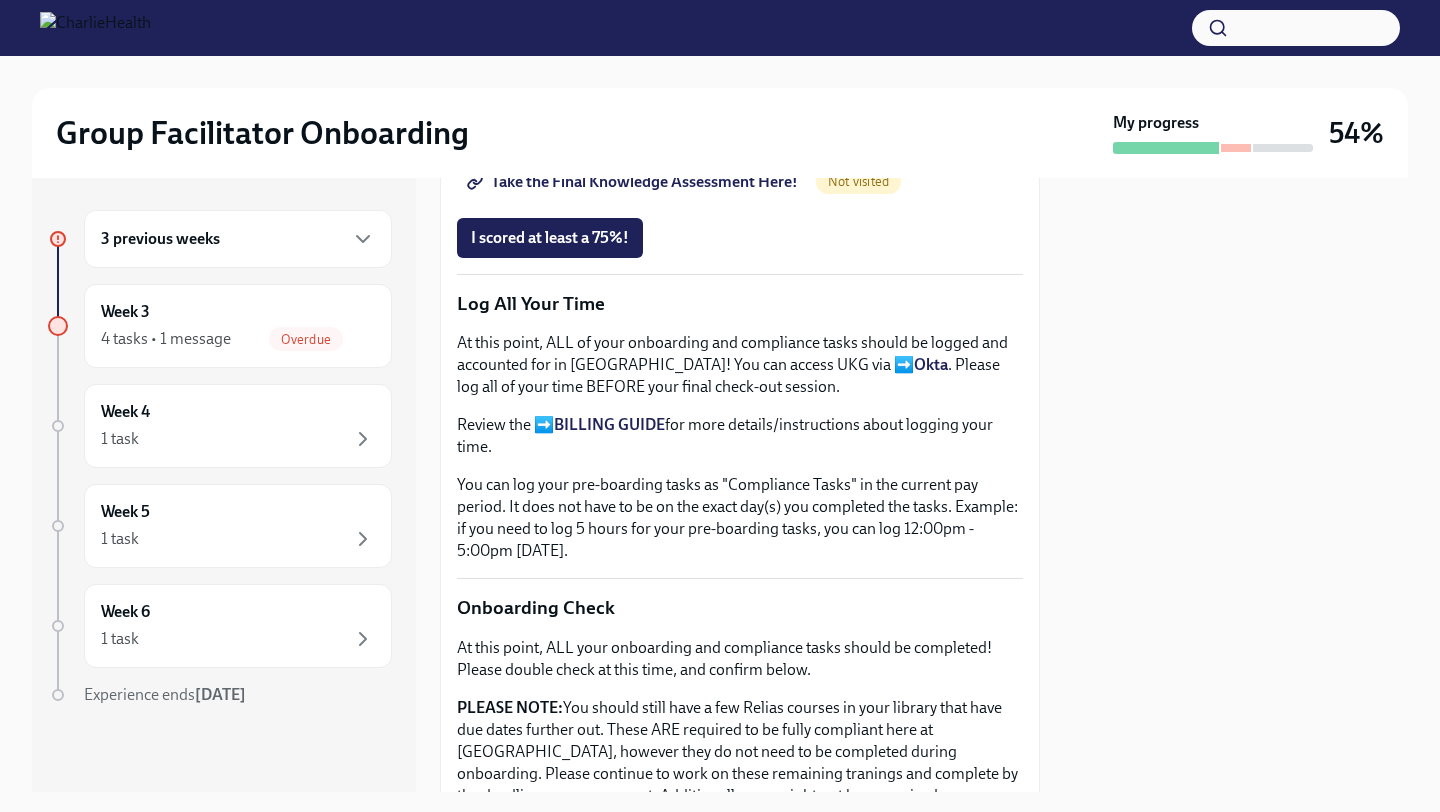 scroll, scrollTop: 1800, scrollLeft: 0, axis: vertical 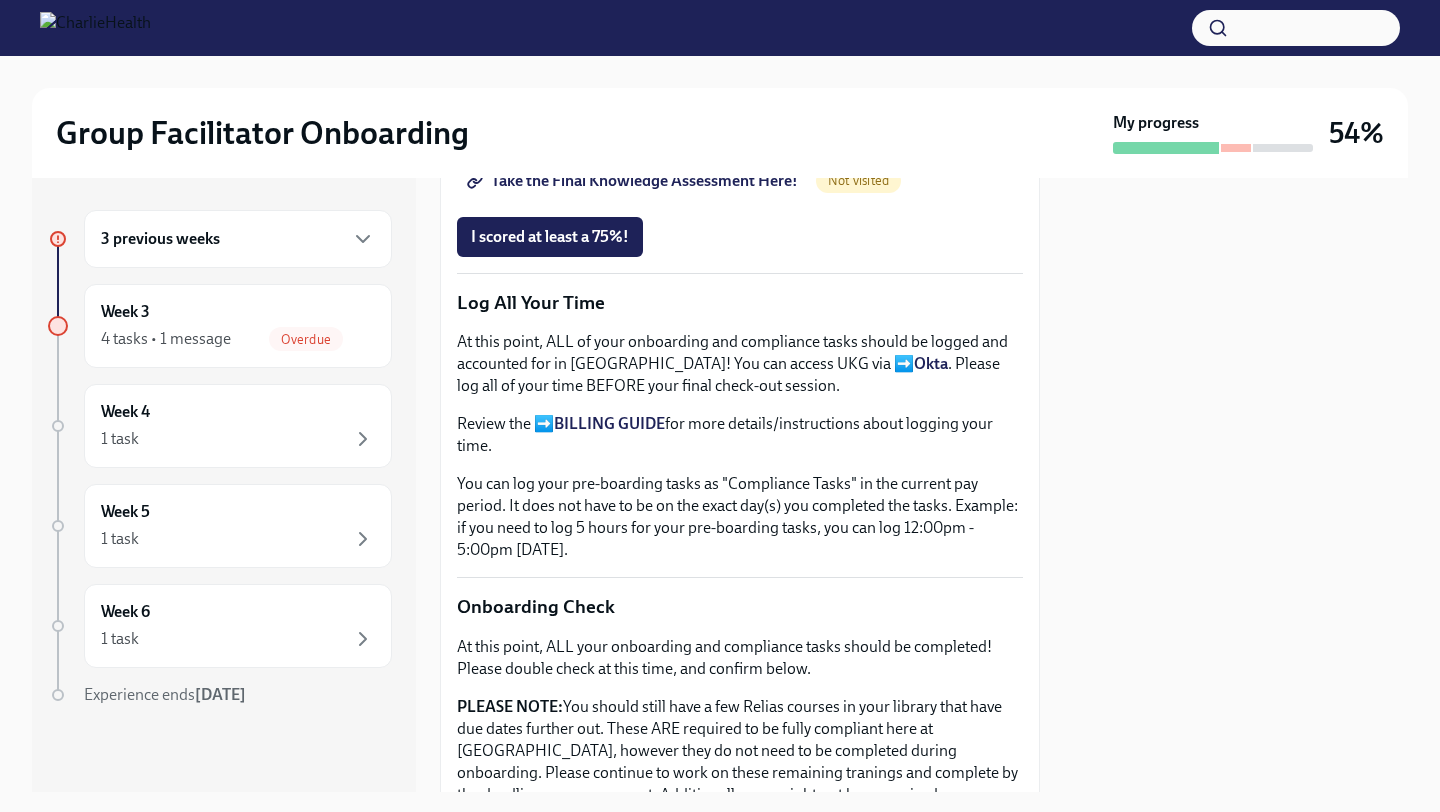 click on "Take the Final Knowledge Assessment Here!" at bounding box center (634, 181) 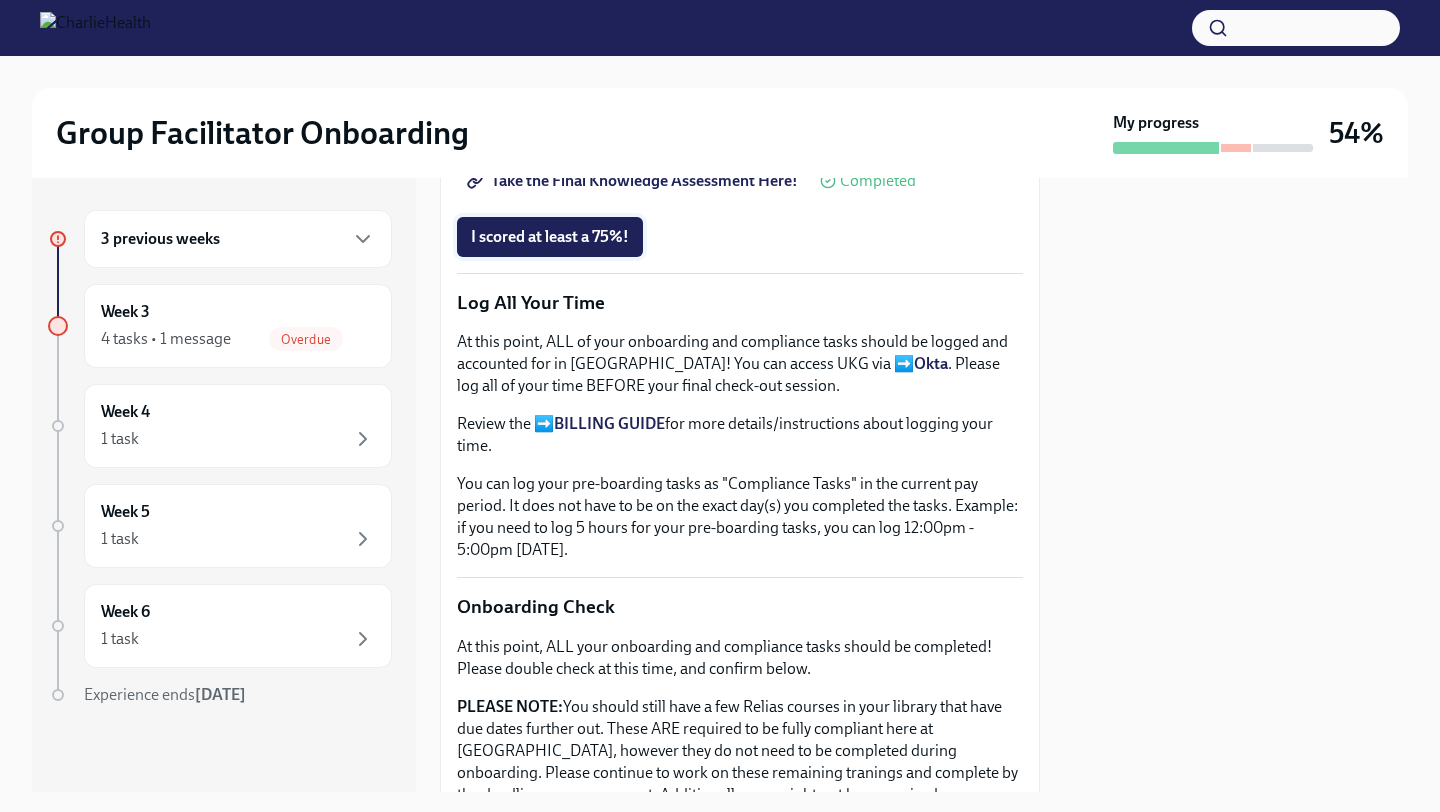 click on "I scored at least a 75%!" at bounding box center [550, 237] 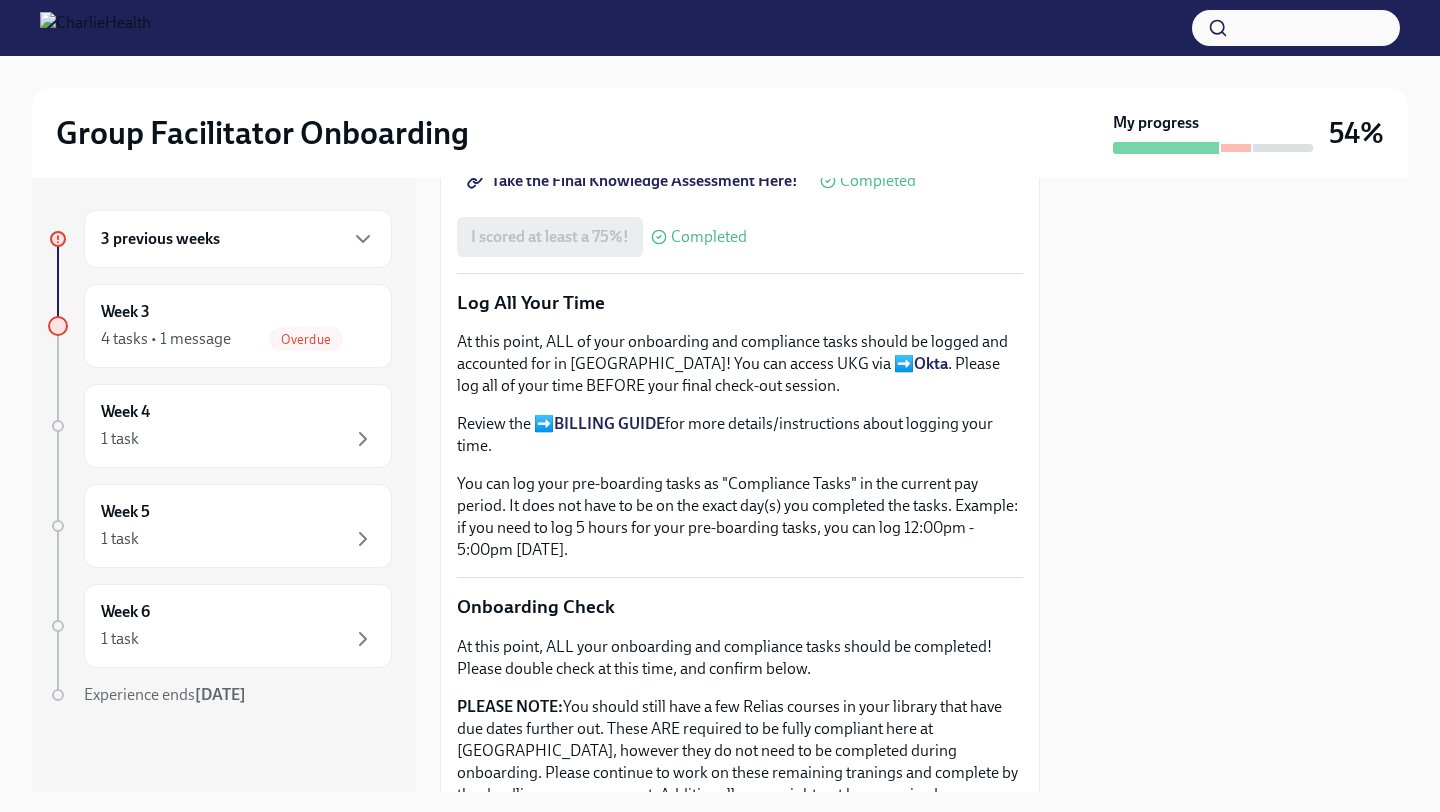 click on "You have successfully made it to your final onboarding tasks! If you have not completed any previous tasks, please pause now and go back to complete before moving forward. UKG Billing: Clock ALL following tasks as Onboarding Training Review the Group Facilitator Study Guide You have learned so much in the past three weeks, and I'm sure you have a lot of questions about the processes and next steps.  Please review and bookmark the study guide now!  The study guide has ALL the important training videos, step-by-step instructions, and important links all in one place. Group Facilitator Study Guide Completed I'm ready to take my final knowledge check! Completed Take the Final Knowledge Assessment Take the Final Knowledge Assessment Here! Completed I scored at least a 75%! Completed Log All Your Time At this point, ALL of your onboarding and compliance tasks should be logged and accounted for in UKG! You can access UKG via ➡️  Okta . Please log all of your time BEFORE your final check-out session." at bounding box center (740, 159) 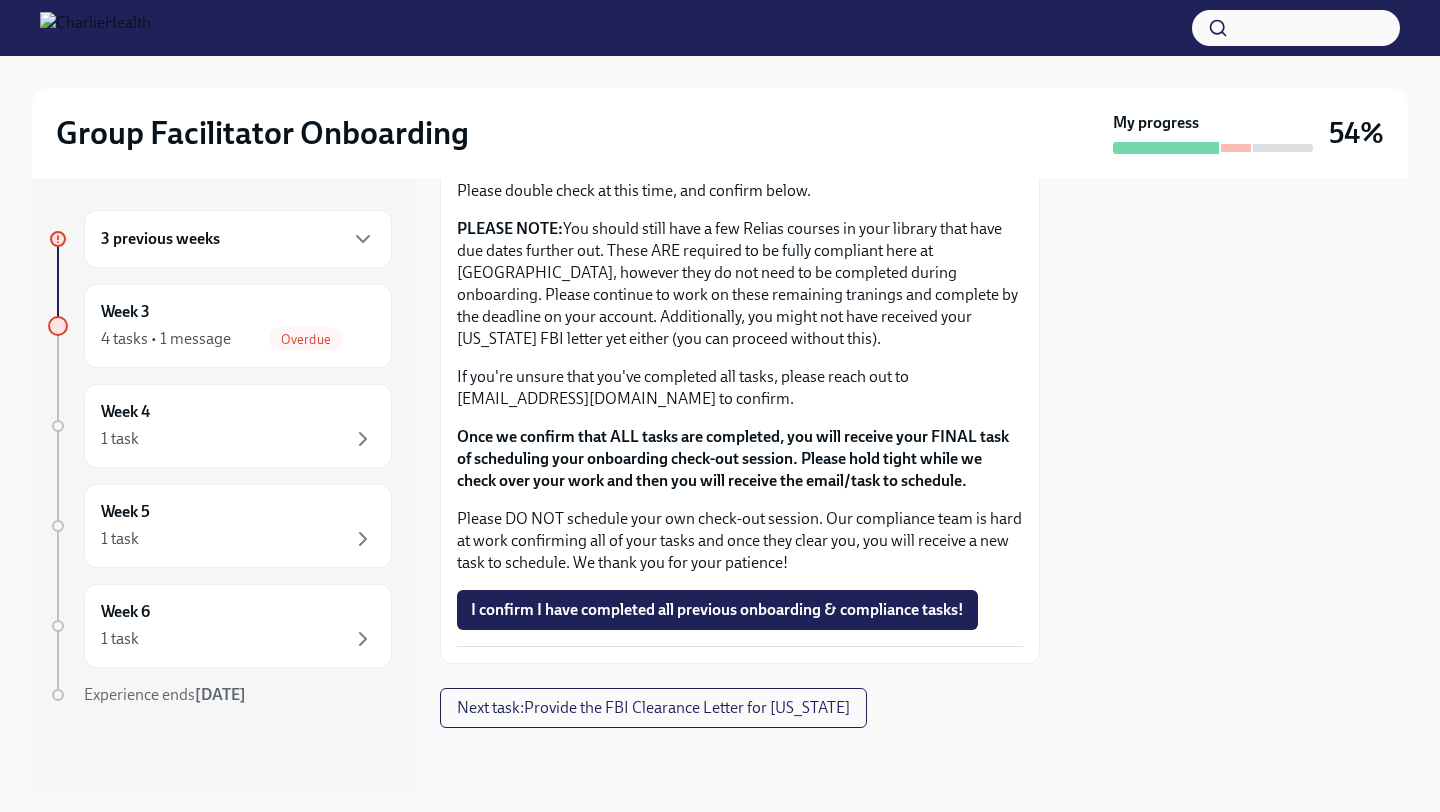 scroll, scrollTop: 2544, scrollLeft: 0, axis: vertical 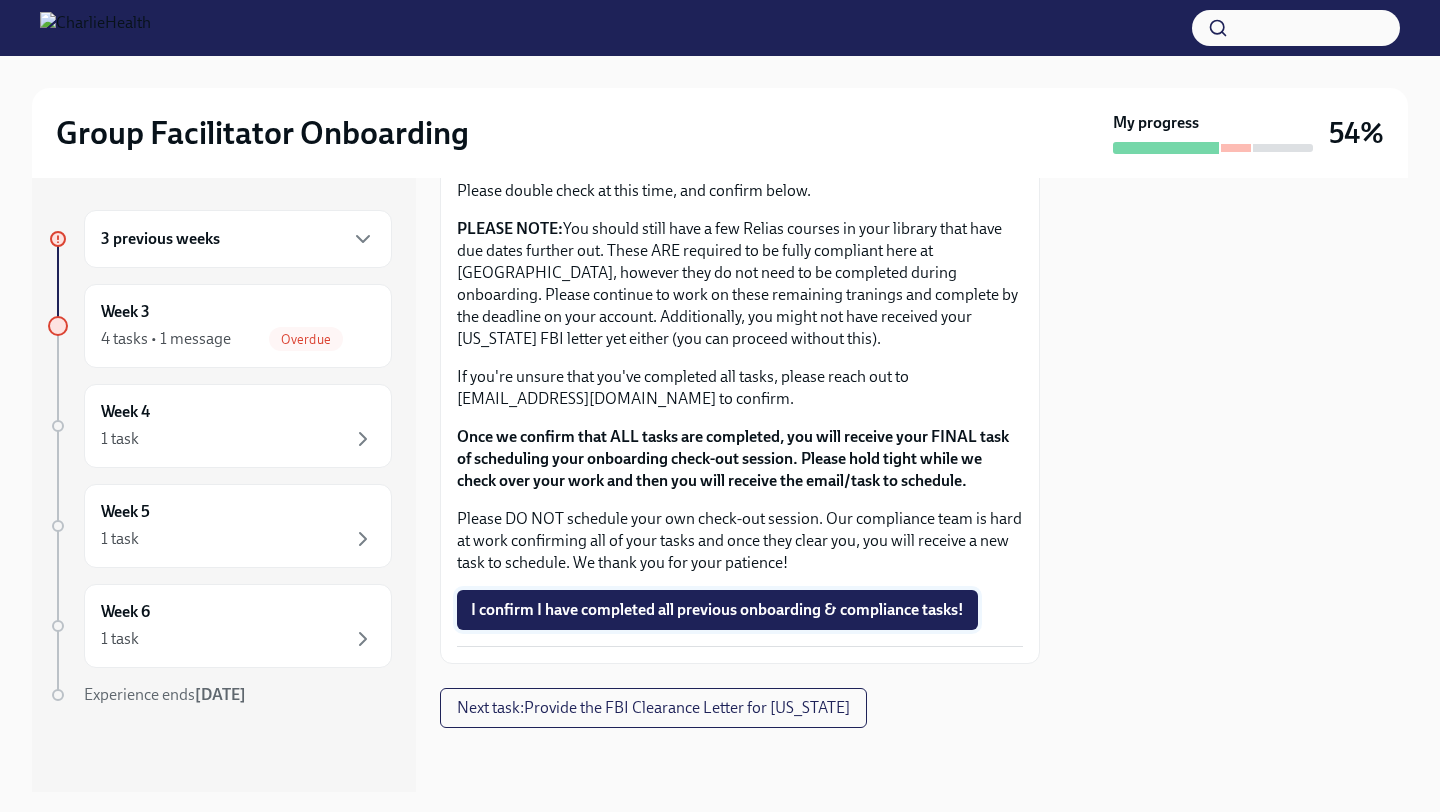 click on "I confirm I have completed all previous onboarding & compliance tasks!" at bounding box center (717, 610) 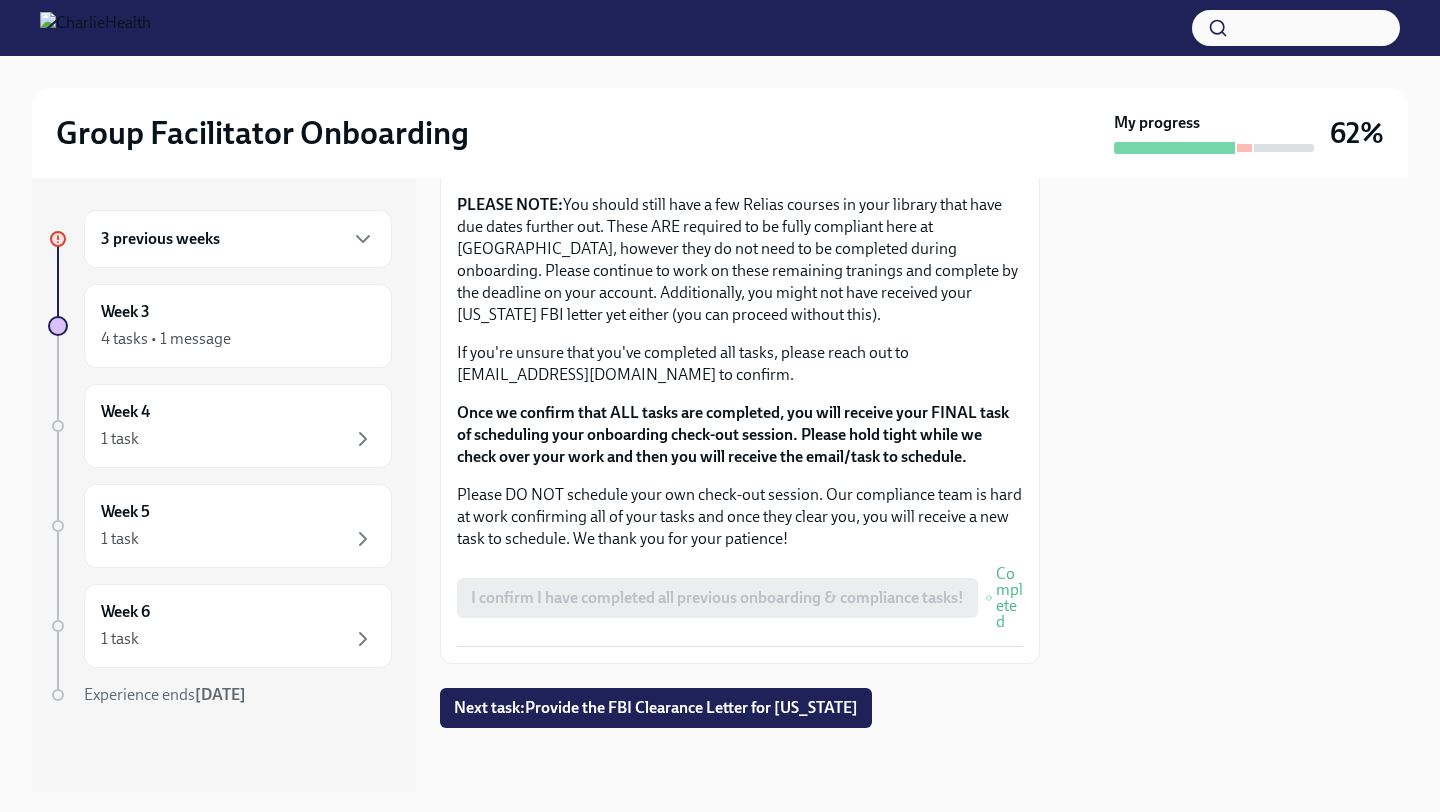 click on "3 previous weeks" at bounding box center [238, 239] 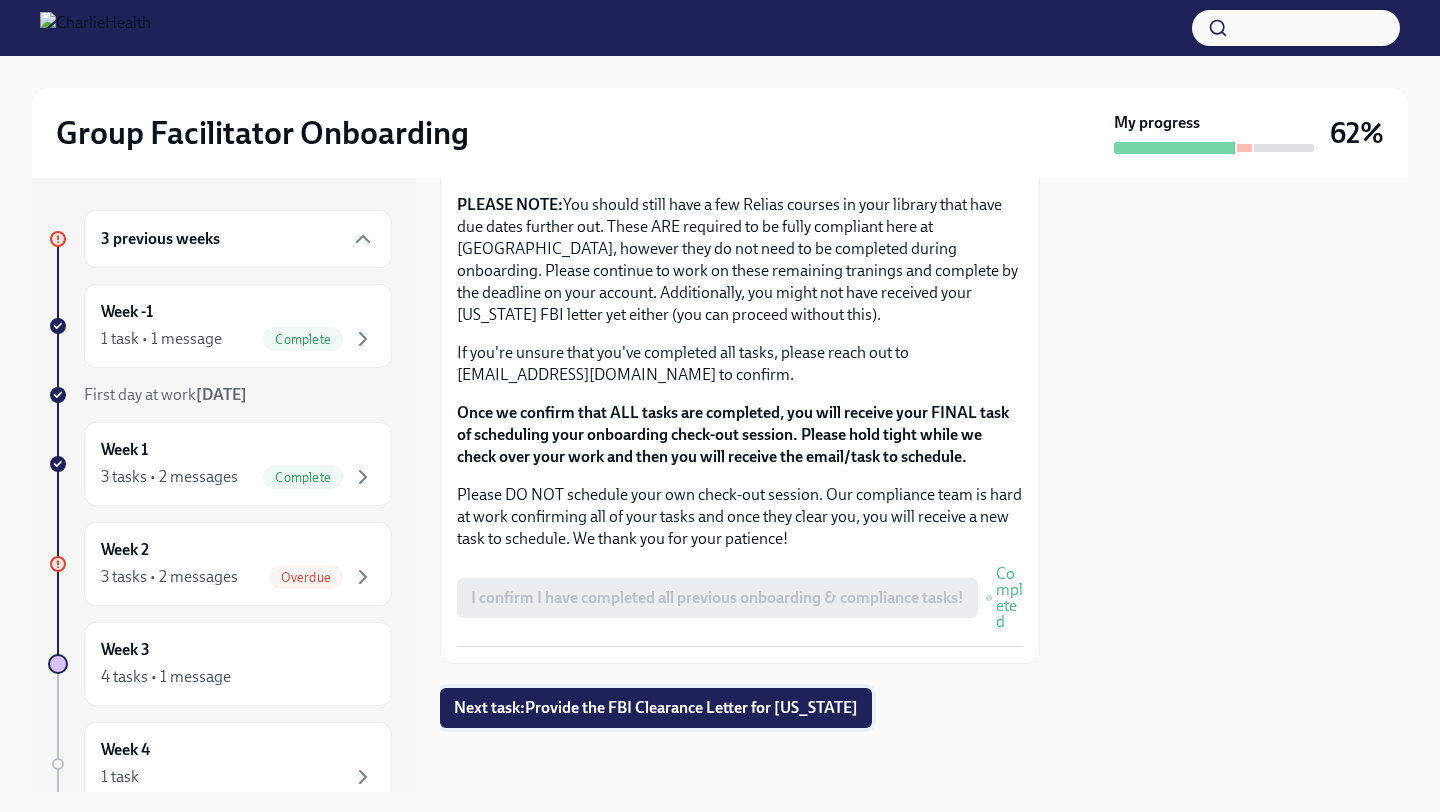 click on "Next task :  Provide the FBI Clearance Letter for [US_STATE]" at bounding box center (656, 708) 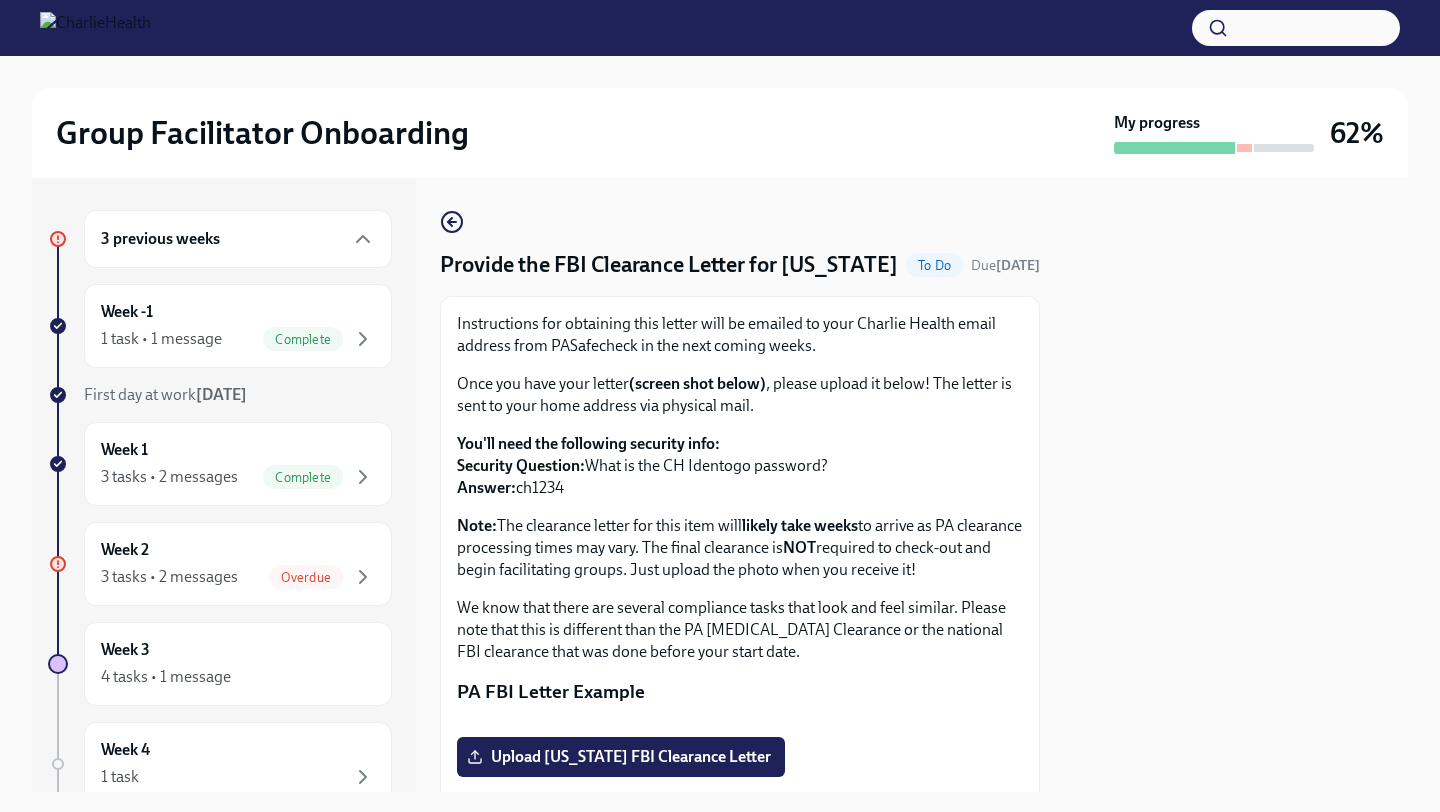 click on "You'll need the following security info:
Security Question:  What is the CH Identogo password?
Answer:  ch1234" at bounding box center [740, 466] 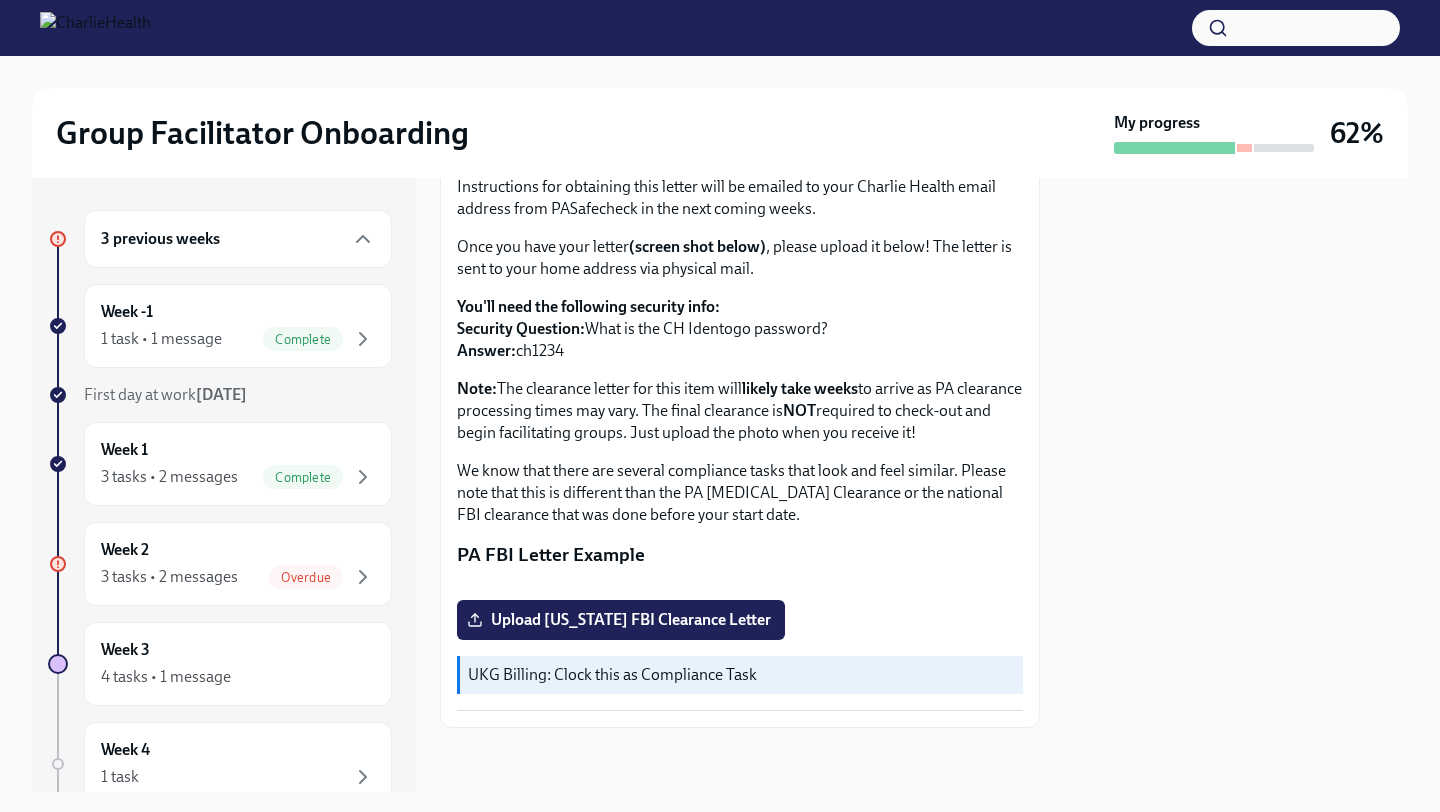 scroll, scrollTop: 355, scrollLeft: 0, axis: vertical 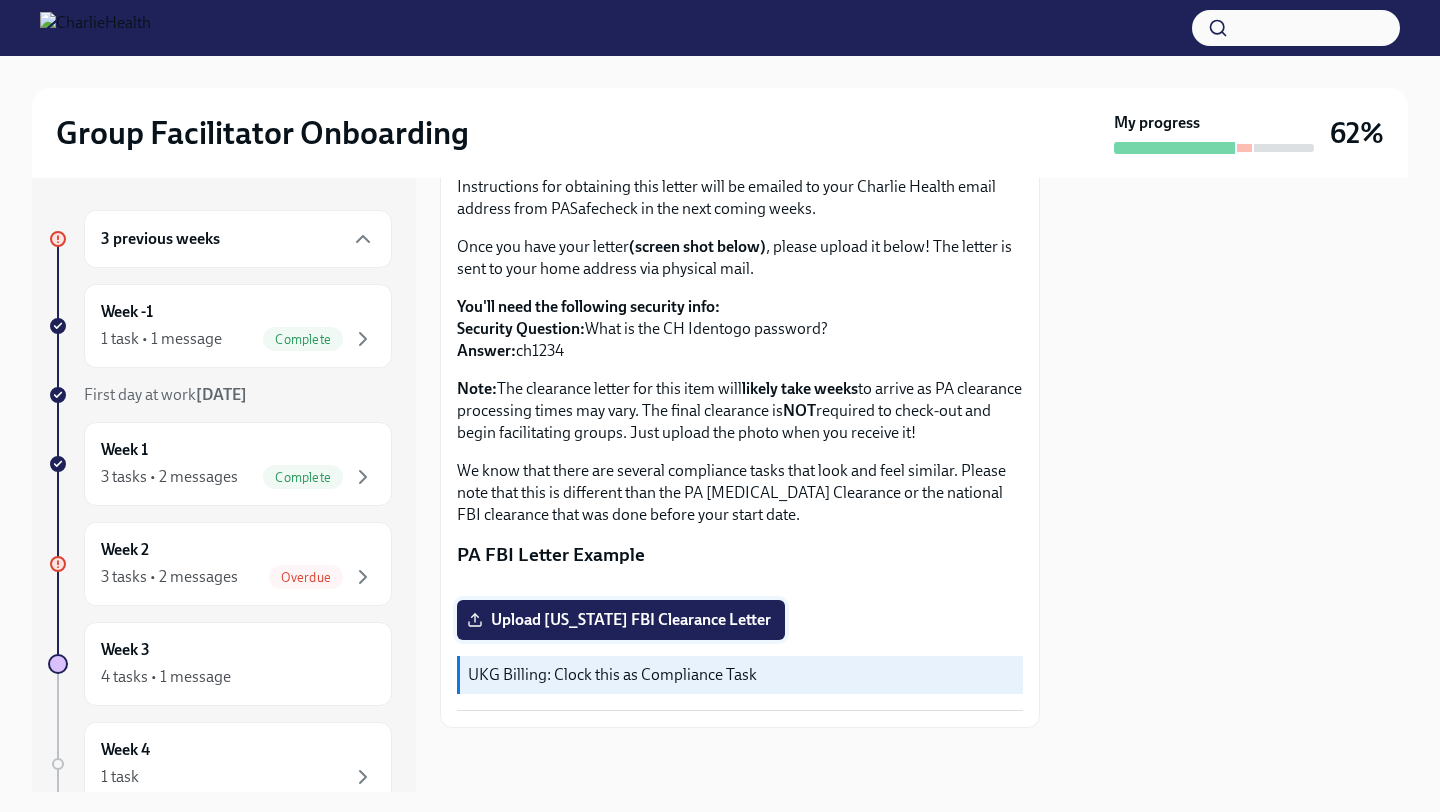 click on "Upload [US_STATE] FBI Clearance Letter" at bounding box center (621, 620) 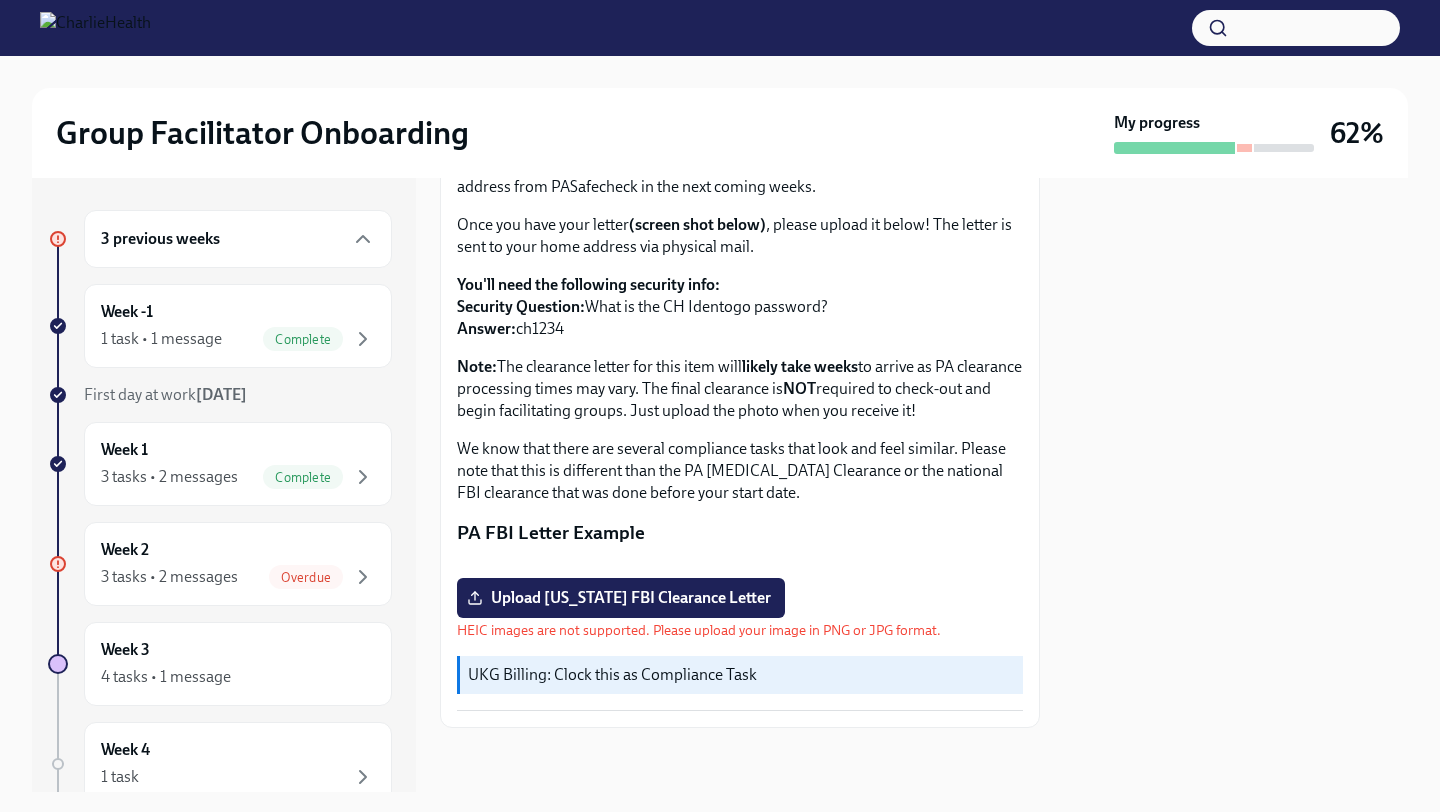 click on "We know that there are several compliance tasks that look and feel similar. Please note that this is different than the PA [MEDICAL_DATA] Clearance or the national FBI clearance that was done before your start date." at bounding box center (740, 471) 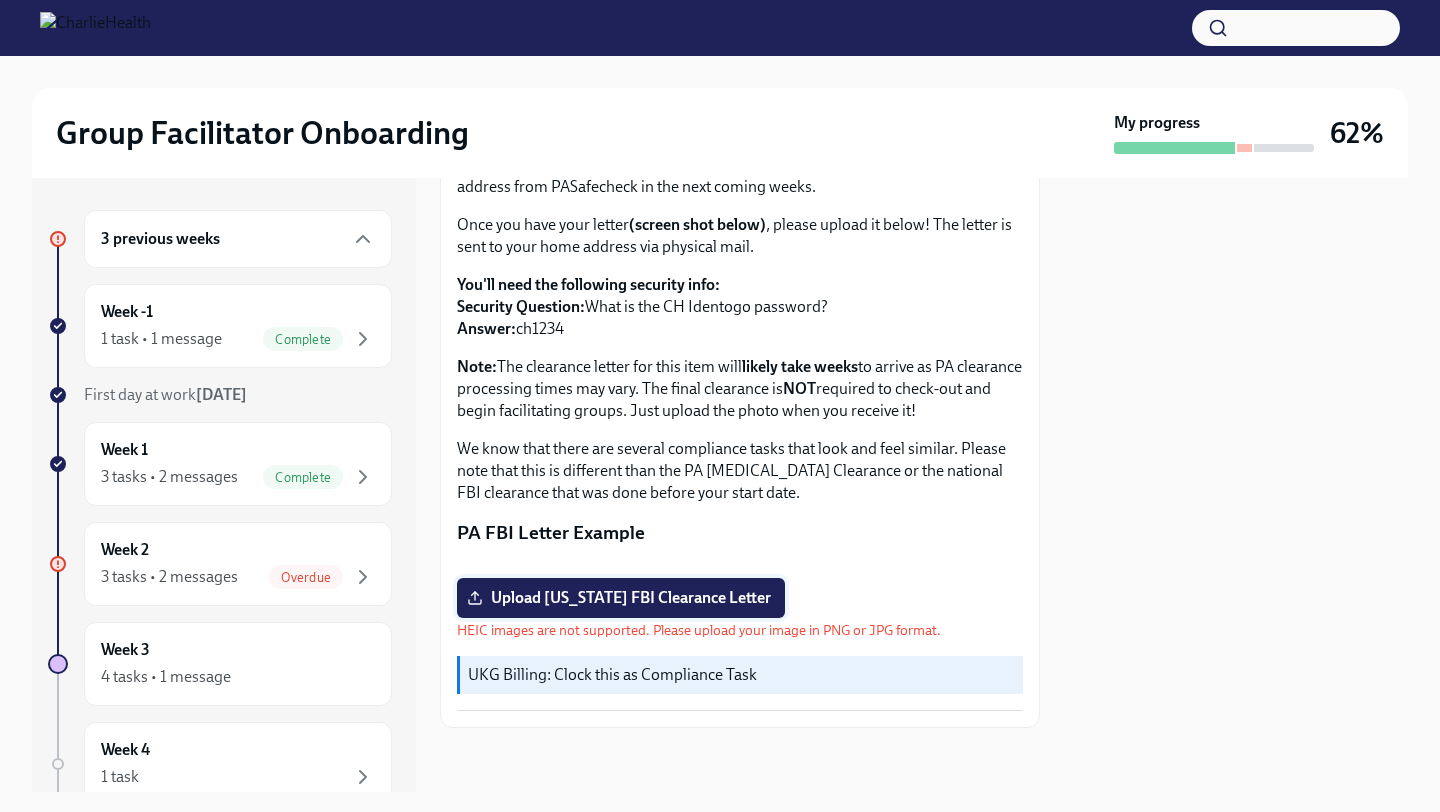 click on "Upload [US_STATE] FBI Clearance Letter" at bounding box center [621, 598] 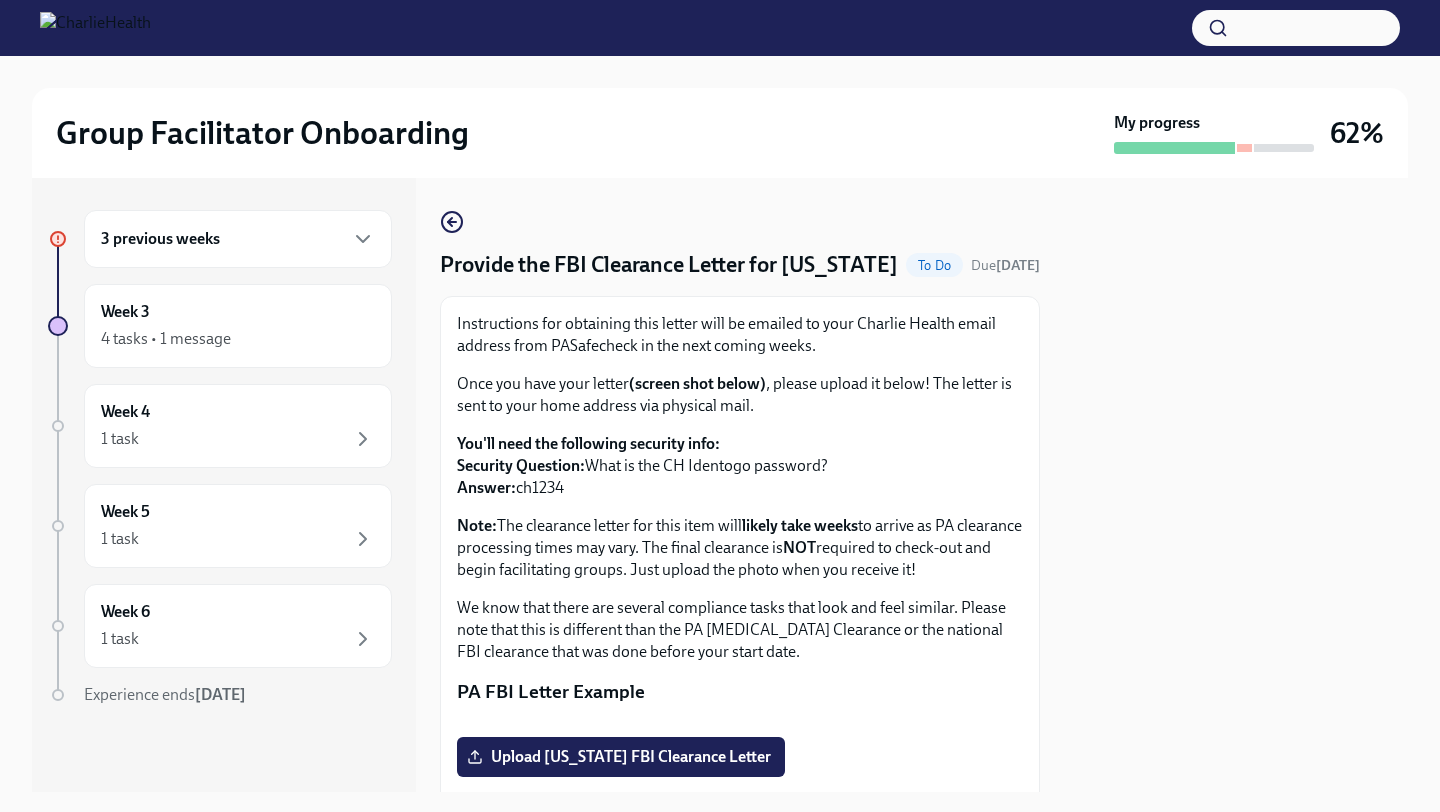 click on "likely take weeks" at bounding box center (800, 525) 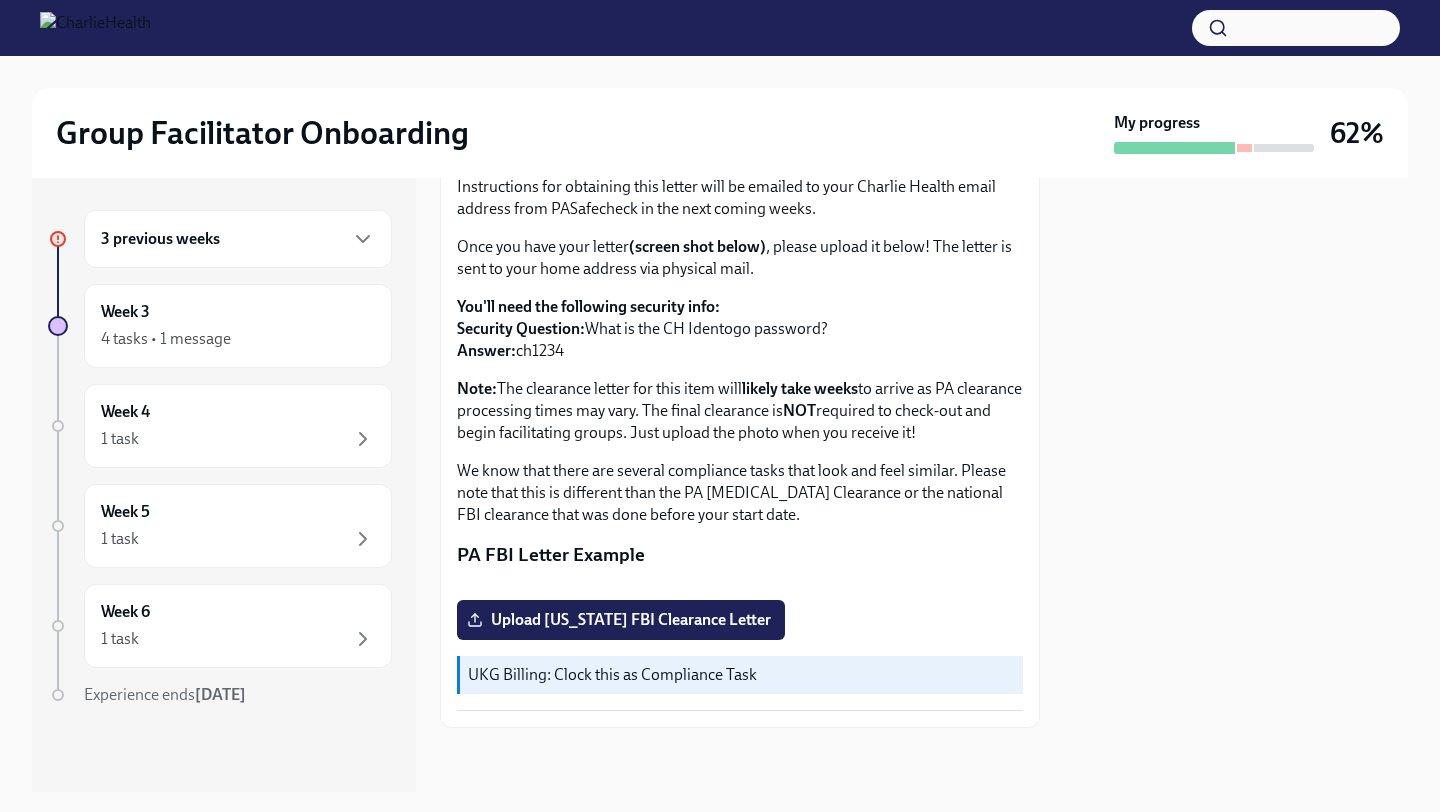 scroll, scrollTop: 355, scrollLeft: 0, axis: vertical 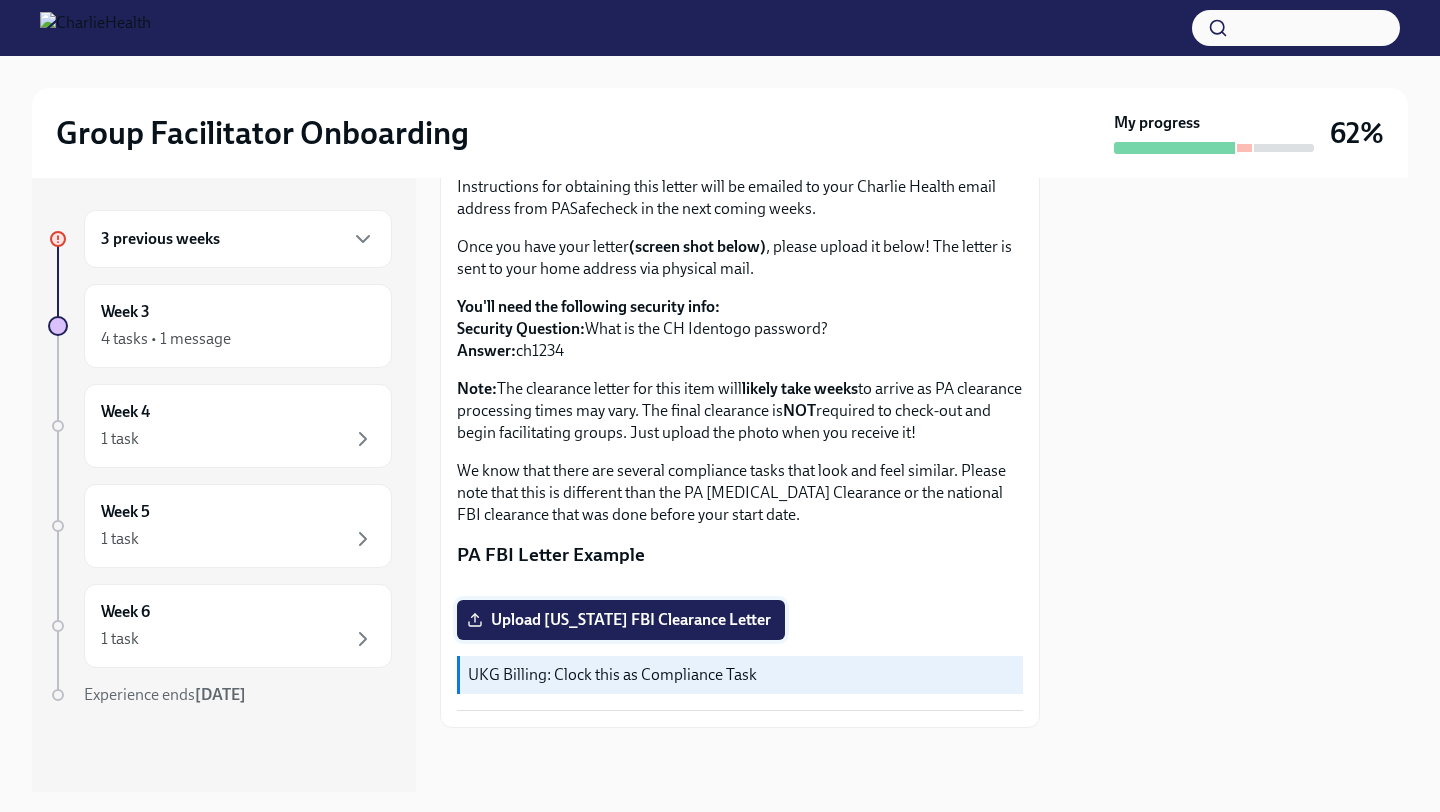 click on "Upload [US_STATE] FBI Clearance Letter" at bounding box center [621, 620] 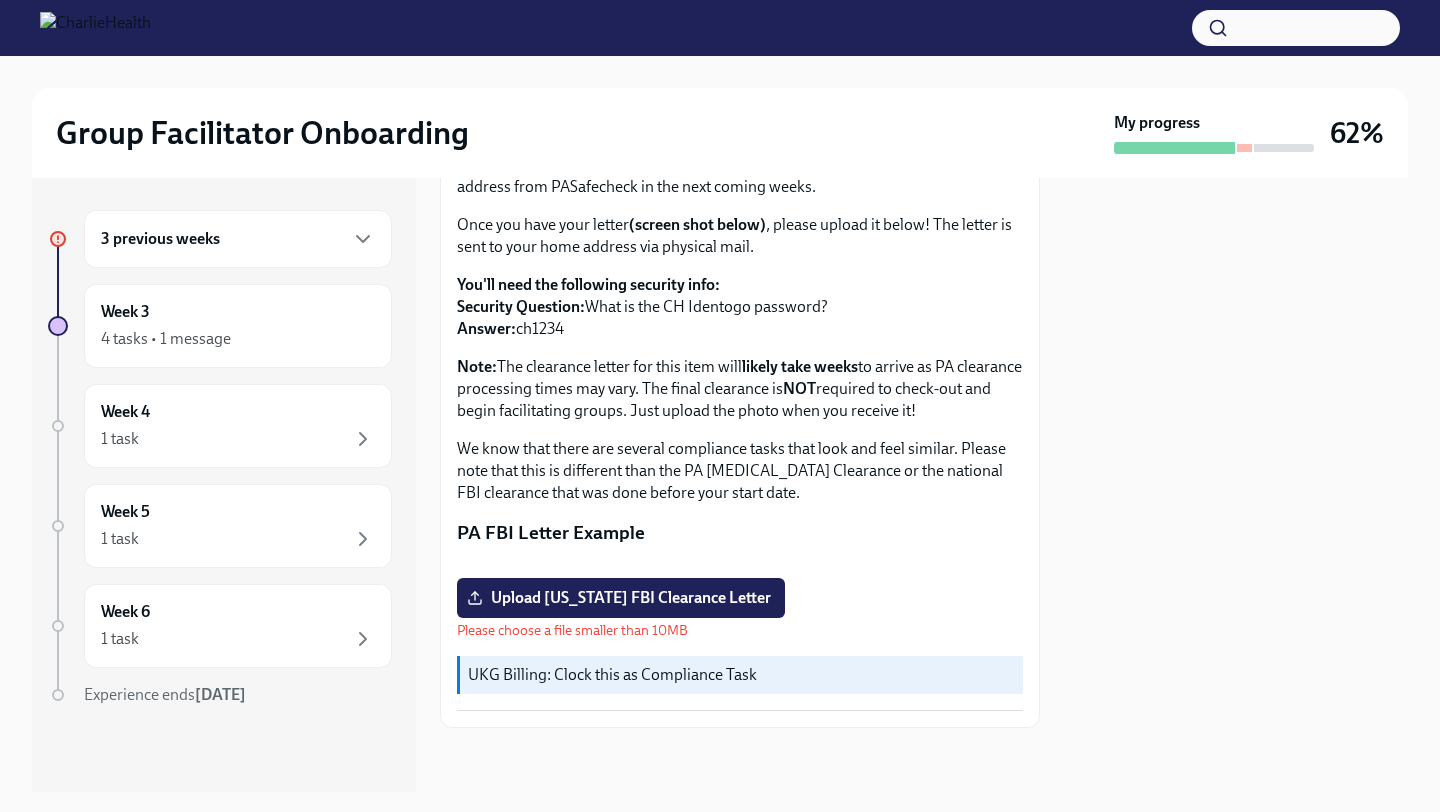 click at bounding box center (1236, 485) 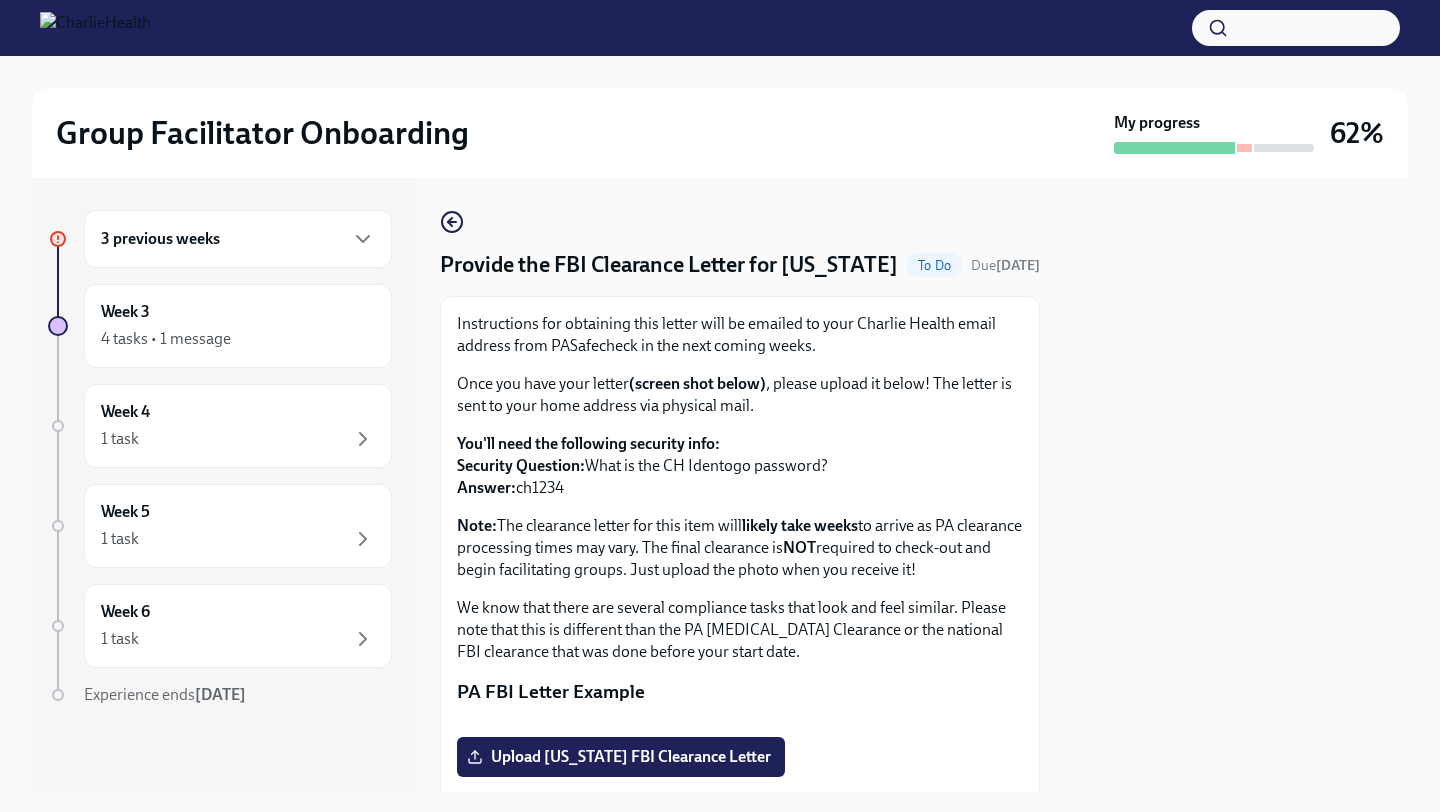 click on "Instructions for obtaining this letter will be emailed to your Charlie Health email address from PASafecheck in the next coming weeks.
Once you have your letter  (screen shot below) , please upload it below! The letter is sent to your home address via physical mail.
You'll need the following security info:
Security Question:  What is the CH Identogo password?
Answer:  ch1234
Note:  The clearance letter for this item will  likely take weeks  to arrive as PA clearance processing times may vary. The final clearance is  NOT  required to check-out and begin facilitating groups. Just upload the photo when you receive it!
We know that there are several compliance tasks that look and feel similar. Please note that this is different than the PA [MEDICAL_DATA] Clearance or the national FBI clearance that was done before your start date." at bounding box center (740, 488) 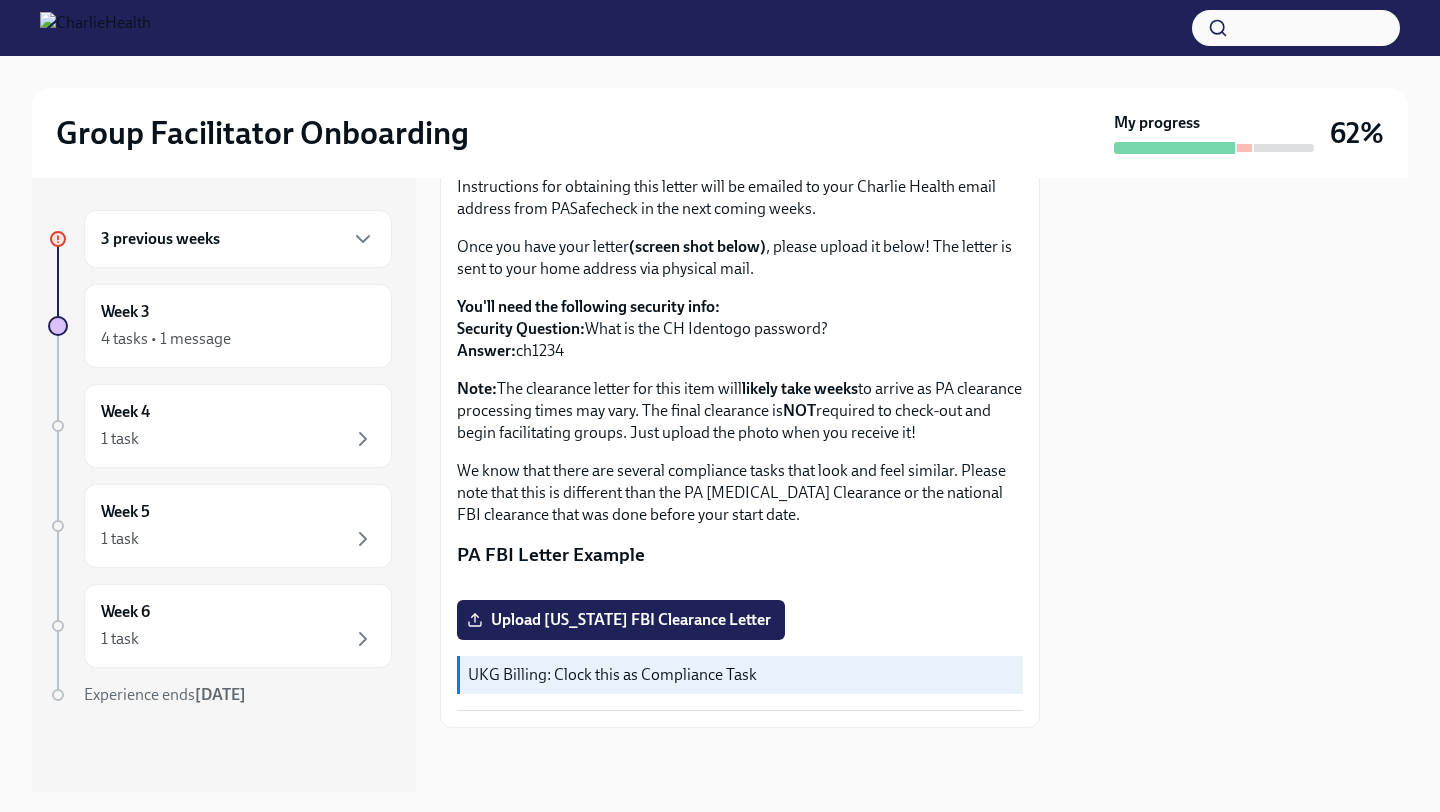 scroll, scrollTop: 355, scrollLeft: 0, axis: vertical 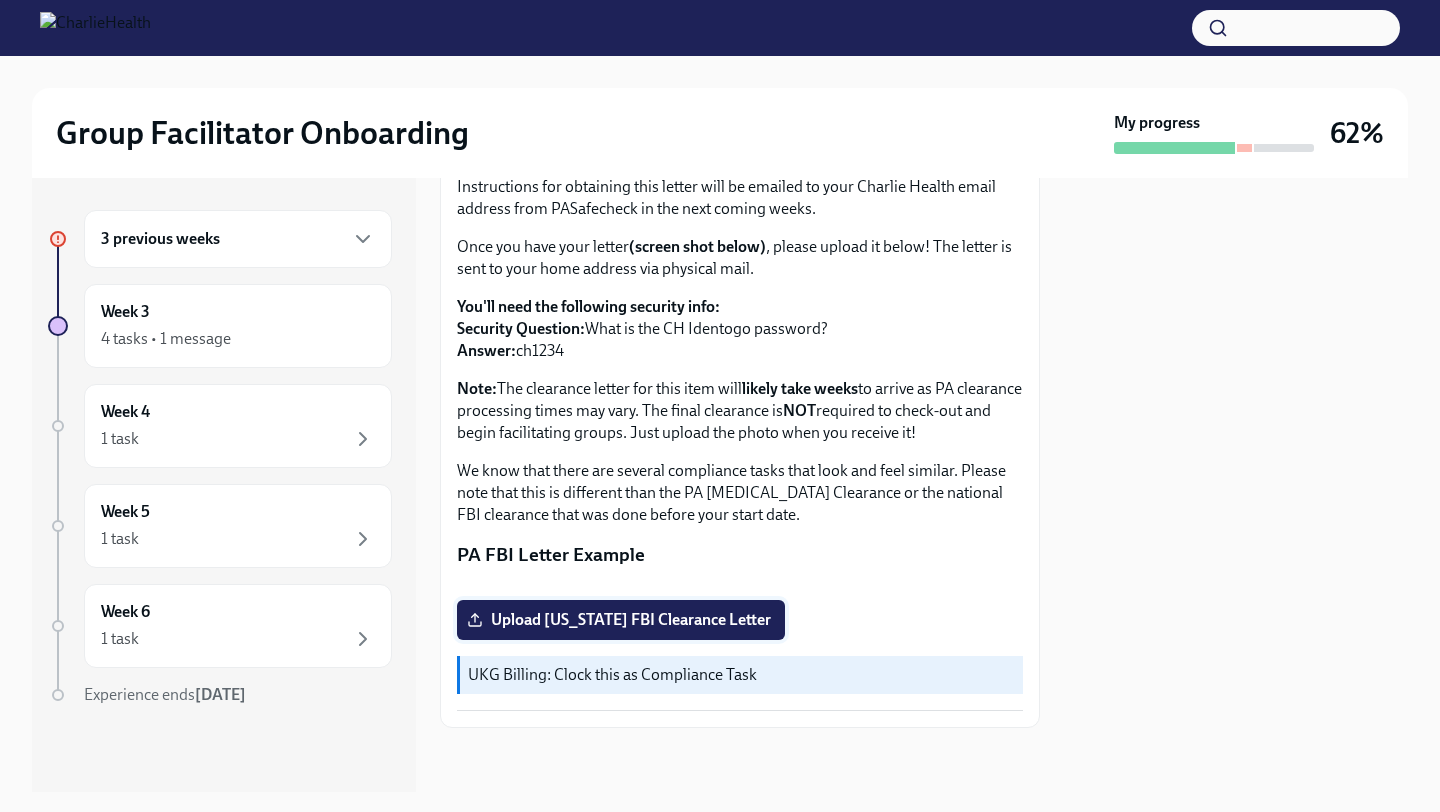 click on "Upload [US_STATE] FBI Clearance Letter" at bounding box center (621, 620) 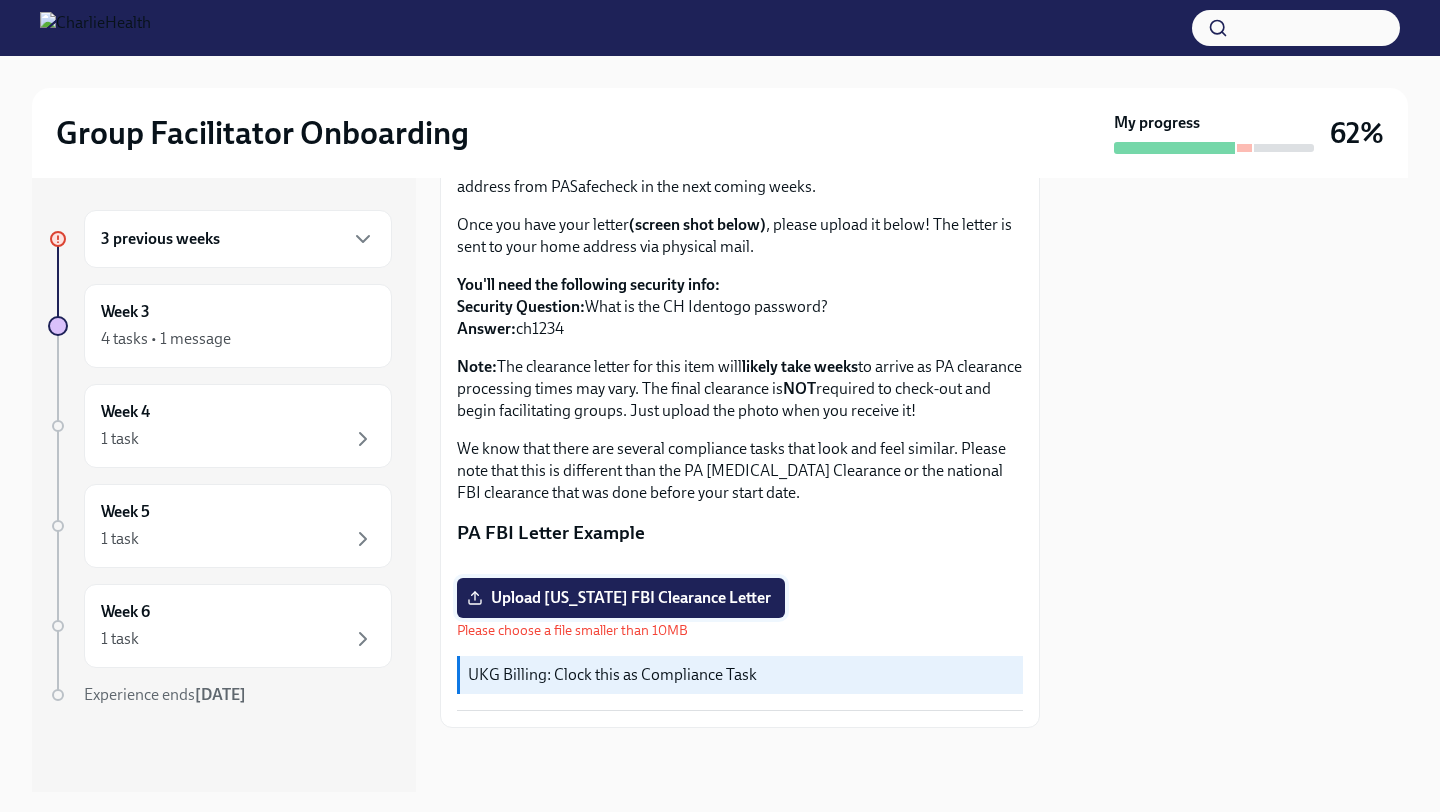 click on "Upload [US_STATE] FBI Clearance Letter" at bounding box center (621, 598) 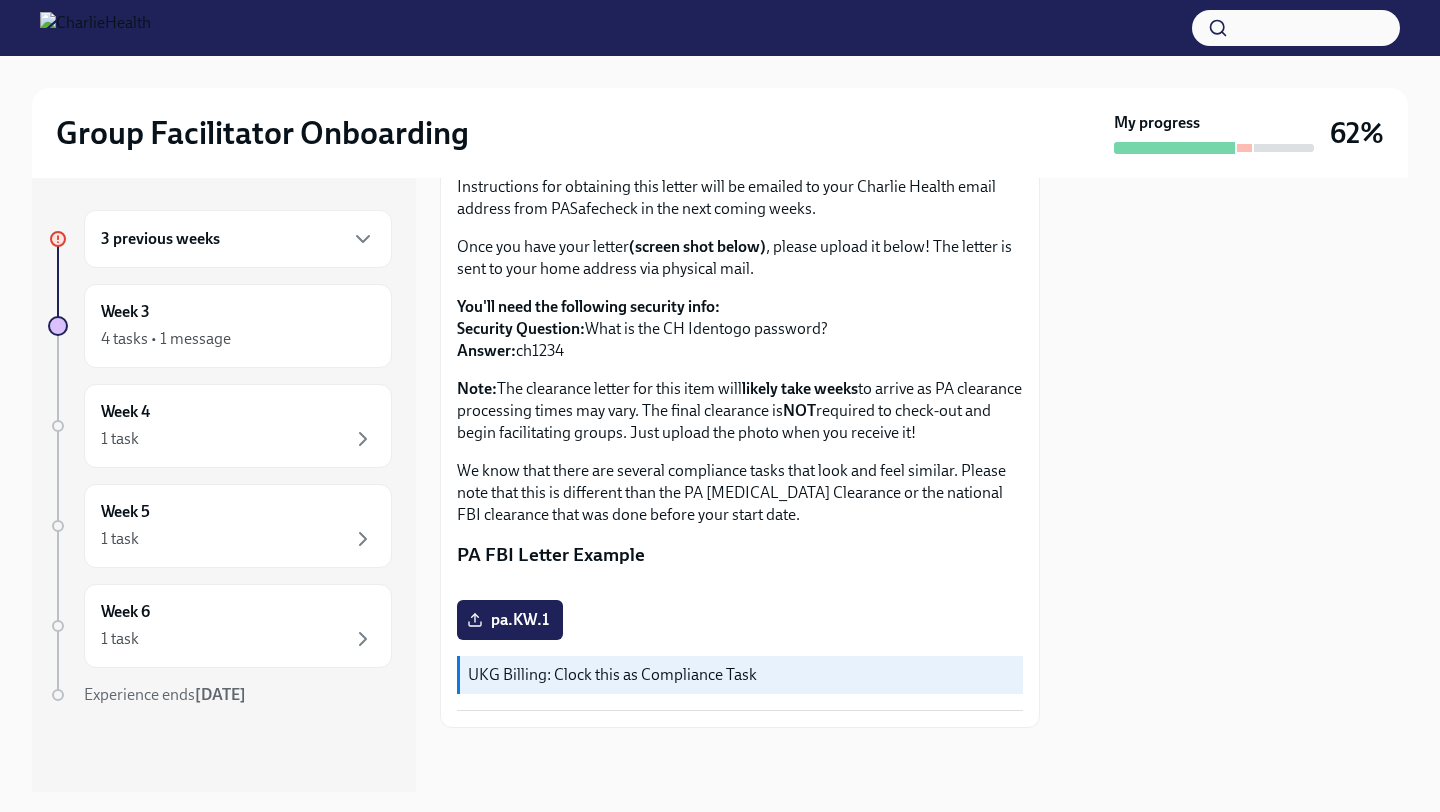 scroll, scrollTop: 355, scrollLeft: 0, axis: vertical 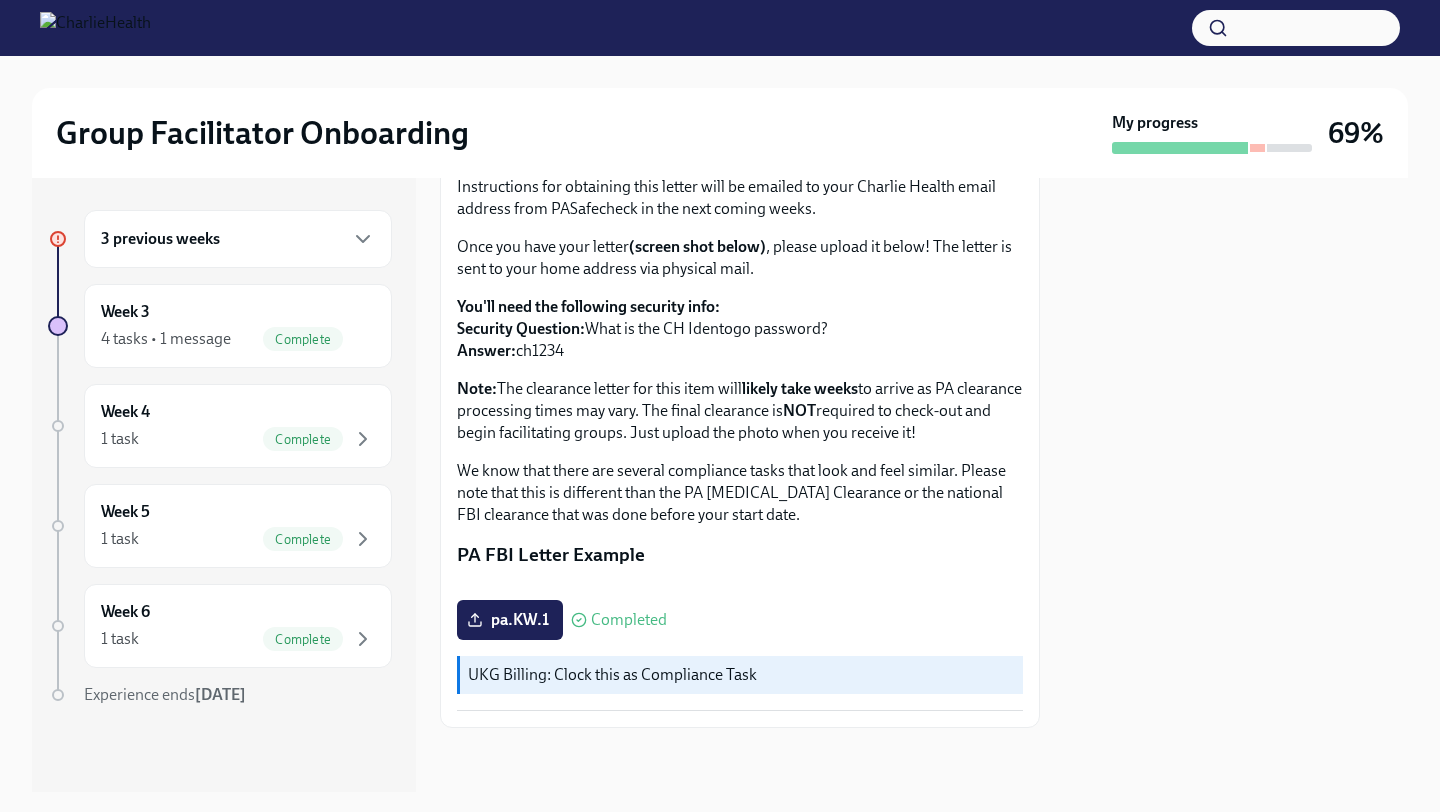 click at bounding box center [740, 760] 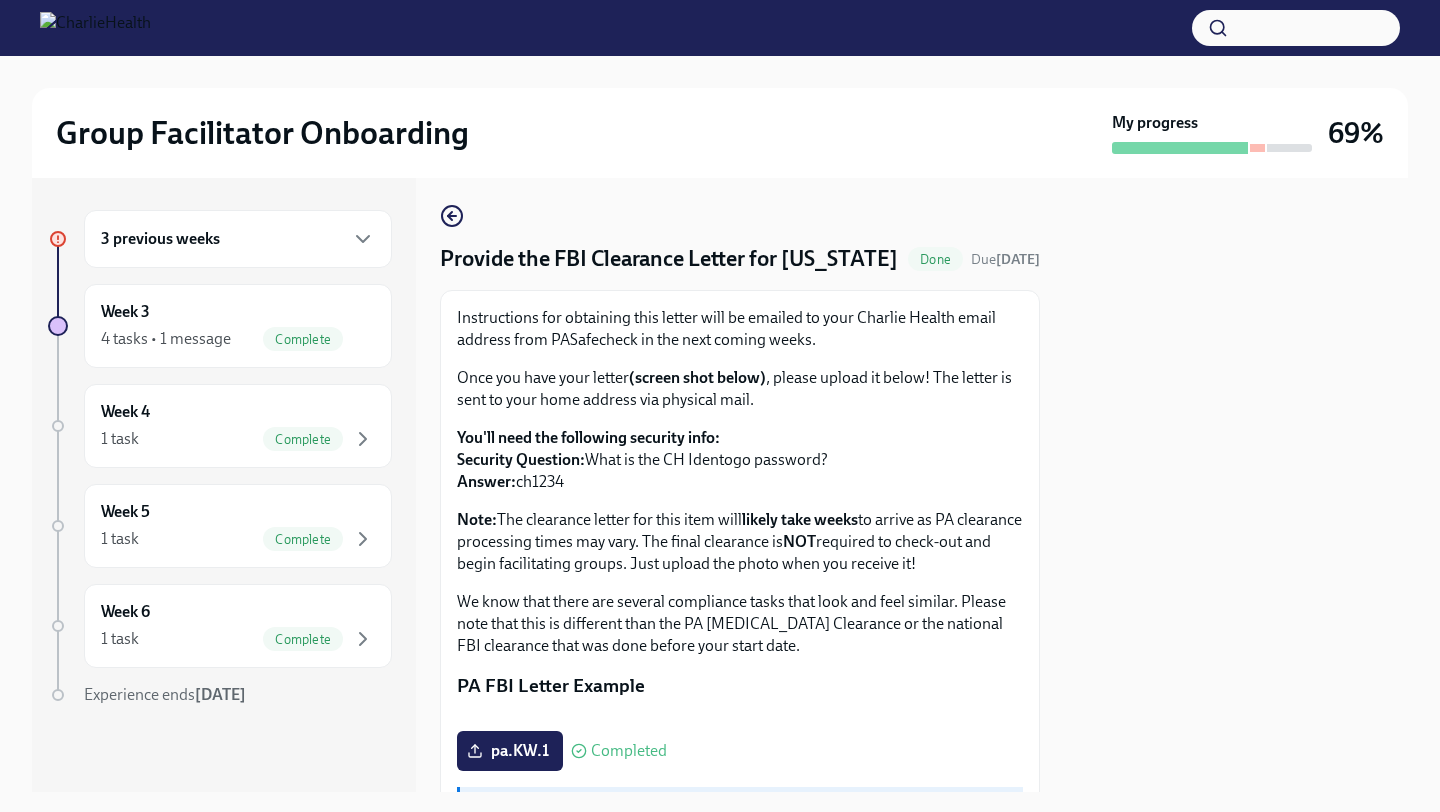 scroll, scrollTop: 0, scrollLeft: 0, axis: both 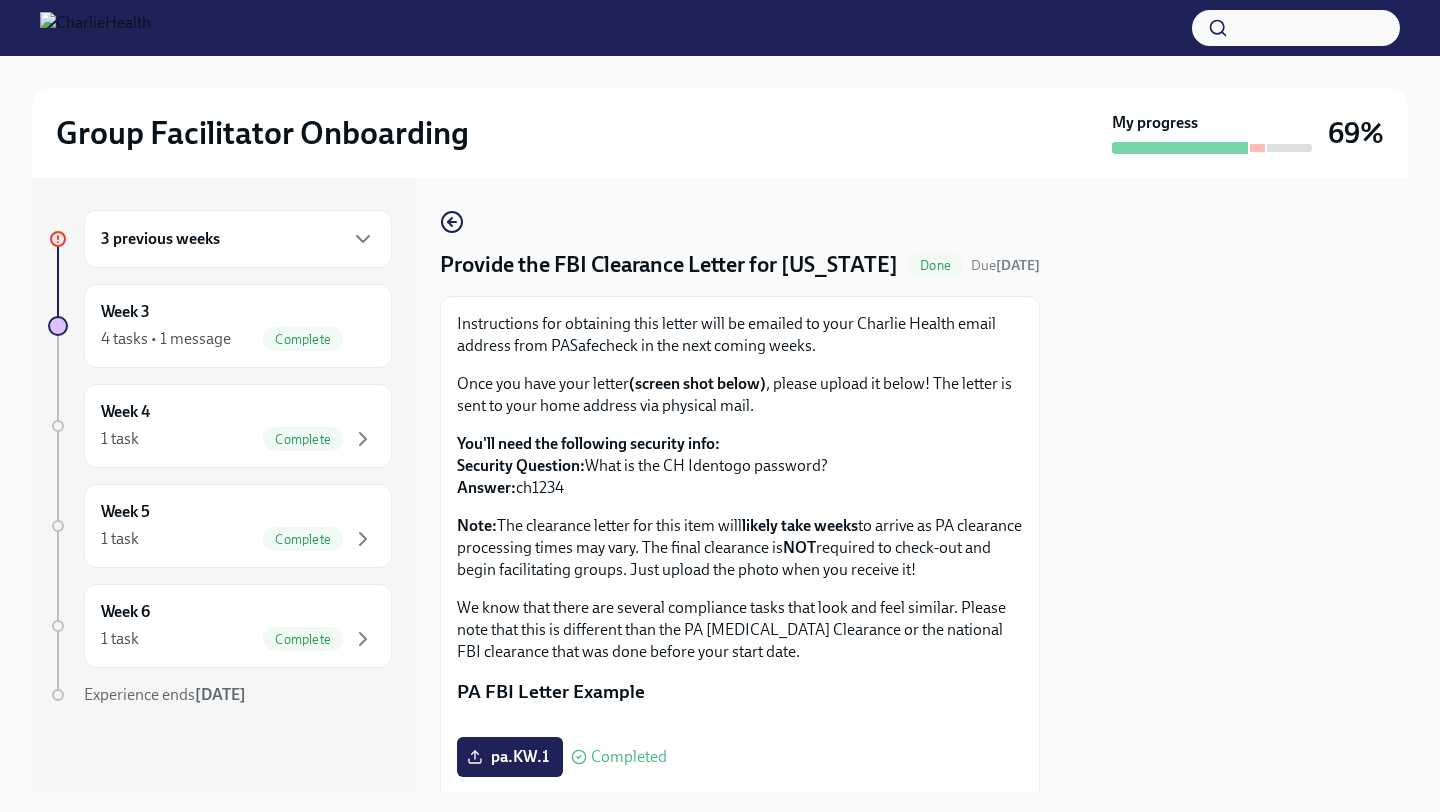 click on "3 previous weeks" at bounding box center [238, 239] 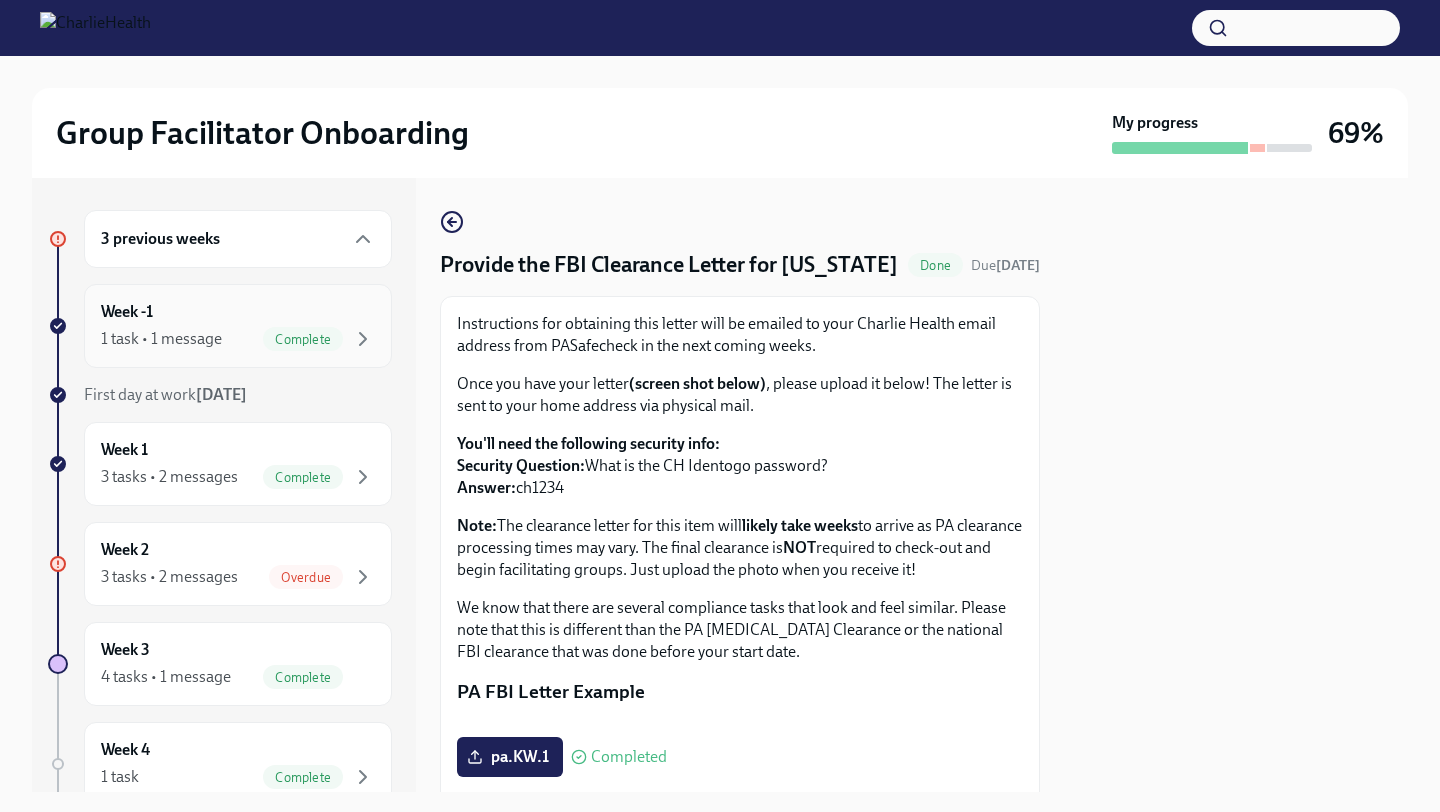 click on "Week -1 1 task • 1 message Complete" at bounding box center [238, 326] 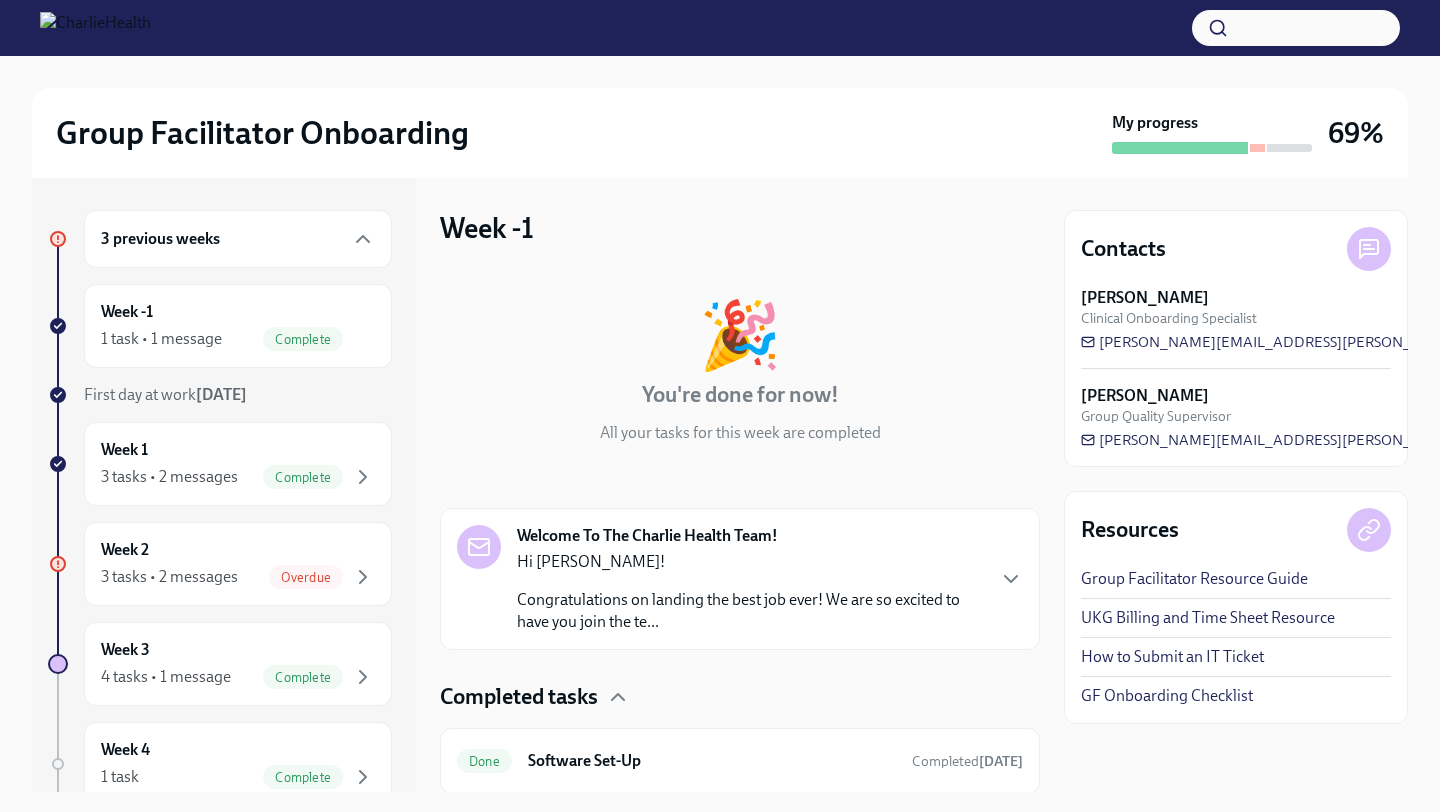 click on "Completed tasks" at bounding box center (740, 697) 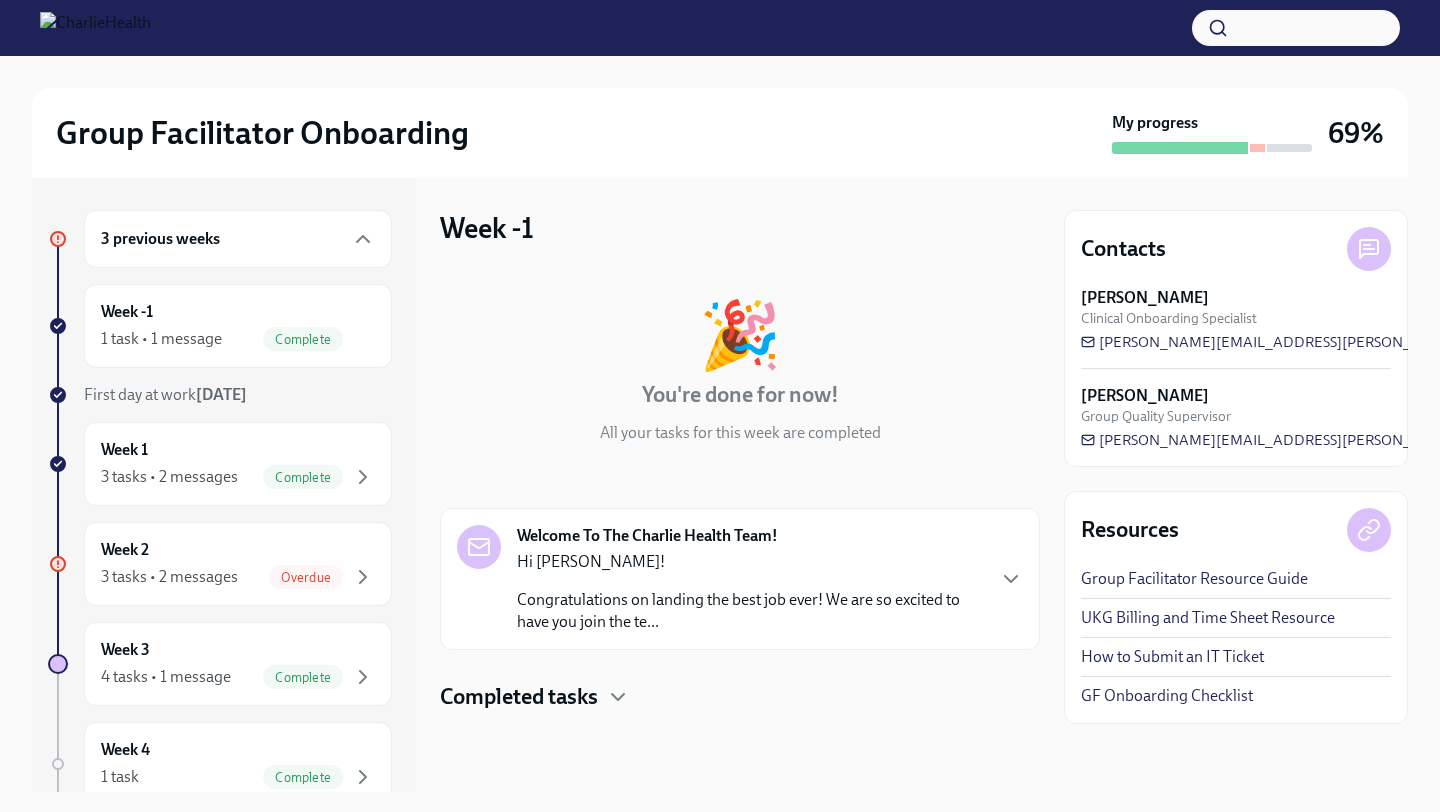 click on "Completed tasks" at bounding box center (740, 697) 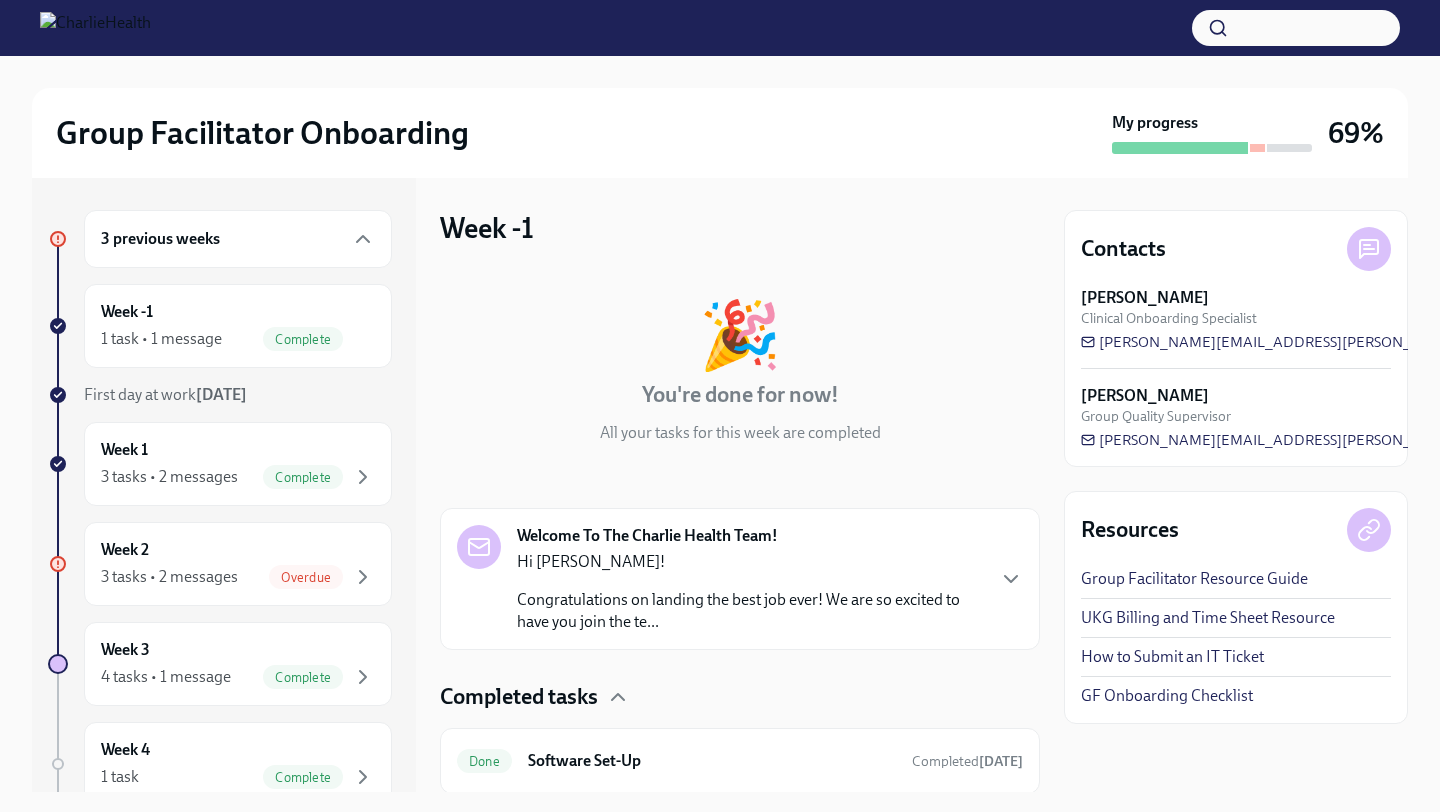 click on "🎉 You're done for now! All your tasks for this week are completed" at bounding box center (740, 373) 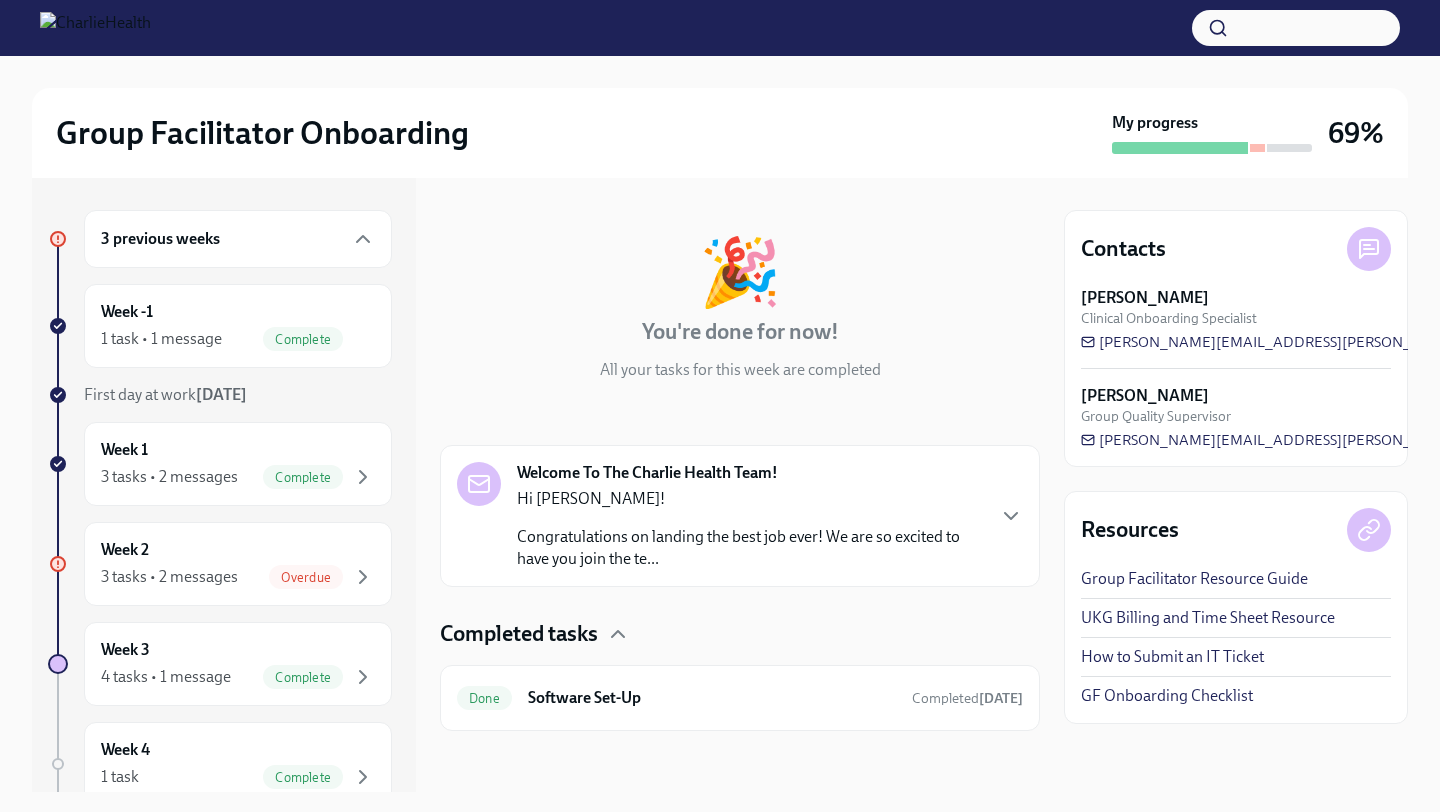 scroll, scrollTop: 66, scrollLeft: 0, axis: vertical 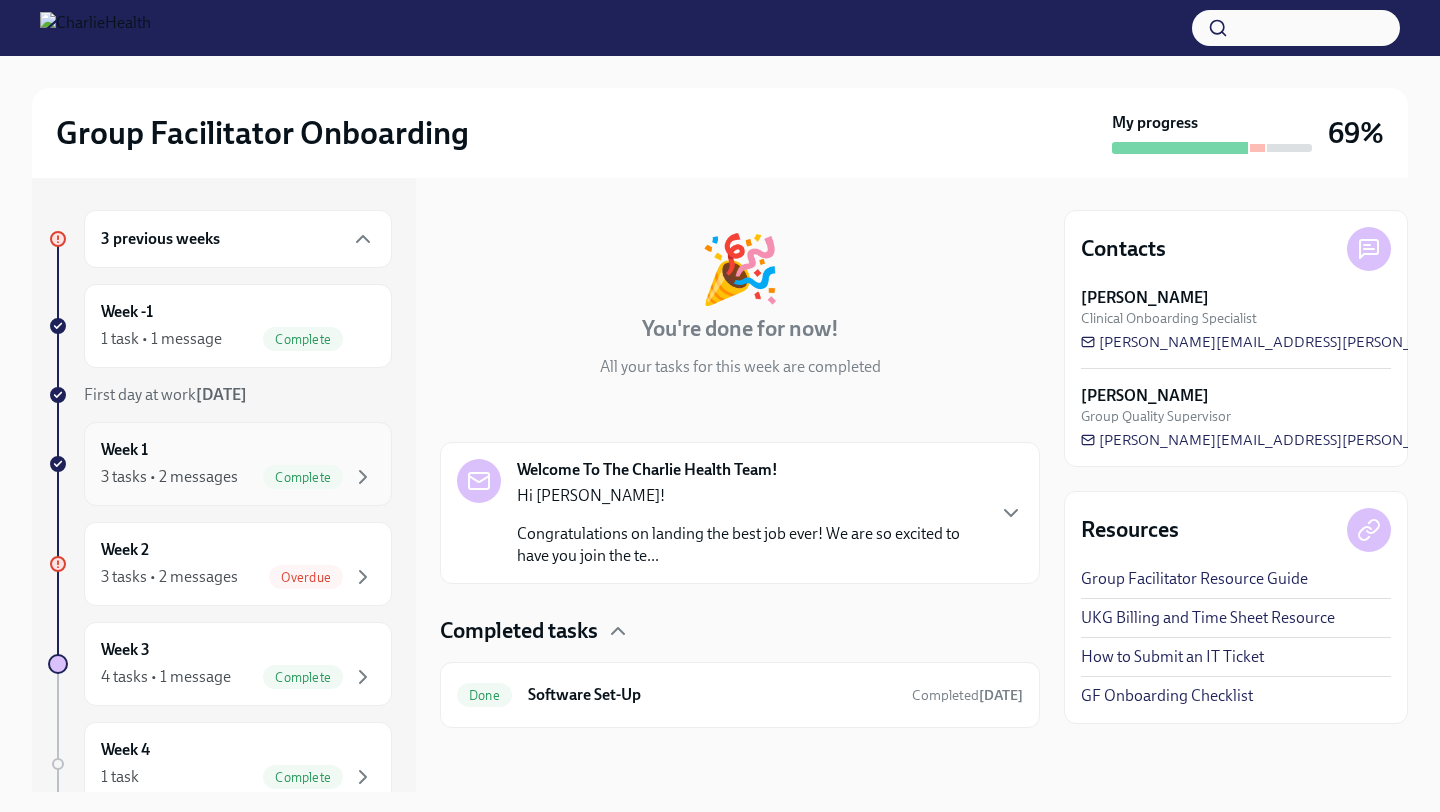 click on "Week 1 3 tasks • 2 messages Complete" at bounding box center (238, 464) 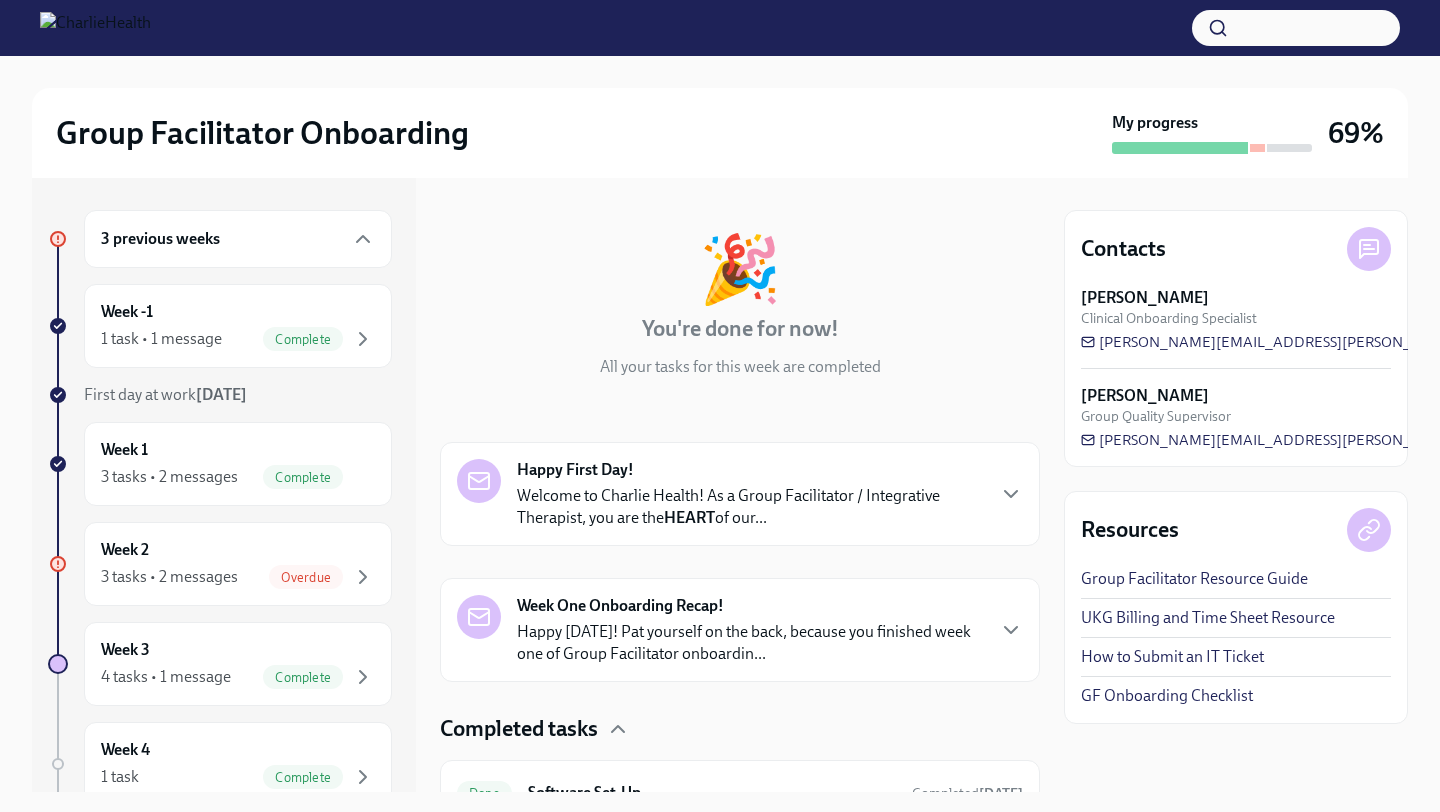 click on "🎉 You're done for now! All your tasks for this week are completed" at bounding box center [740, 307] 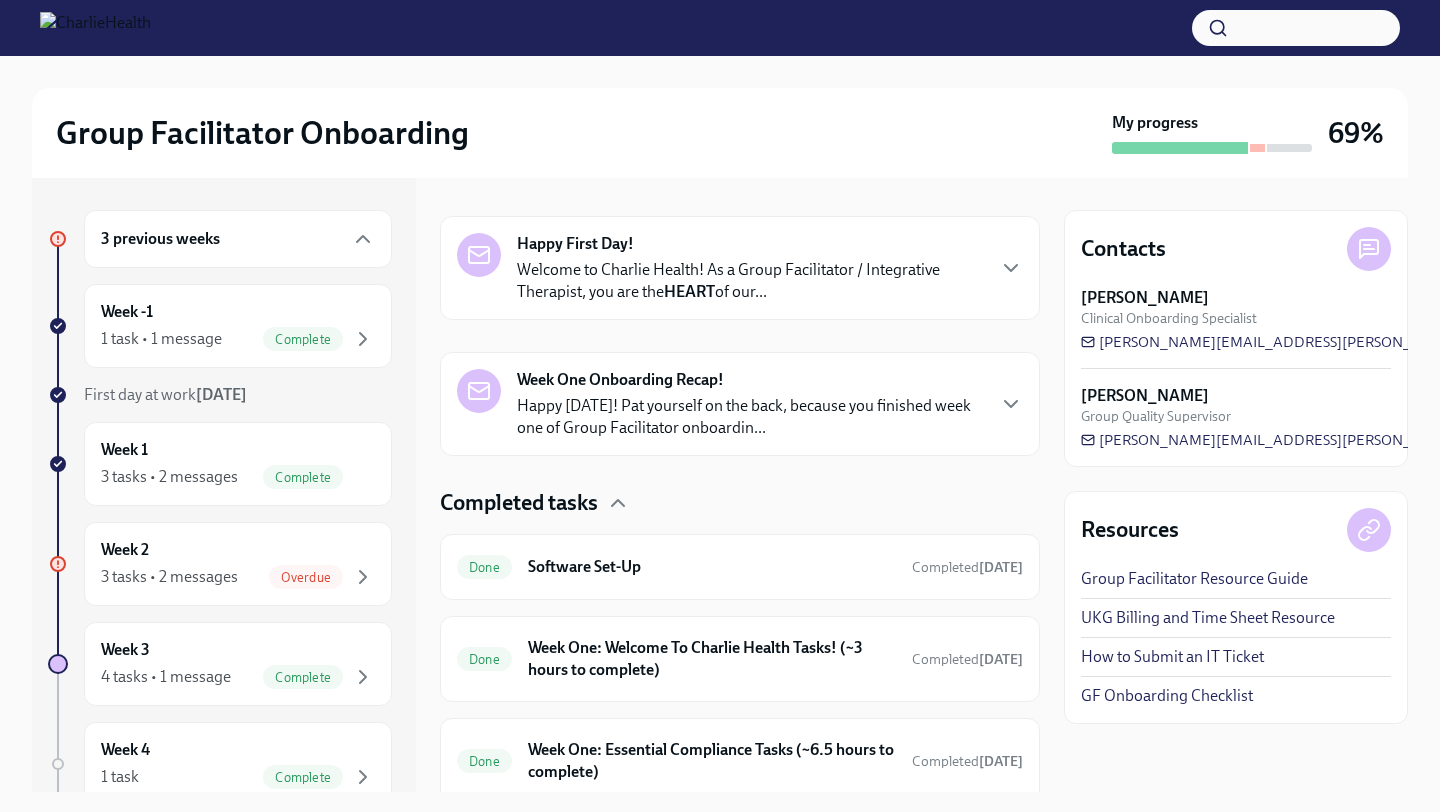 scroll, scrollTop: 368, scrollLeft: 0, axis: vertical 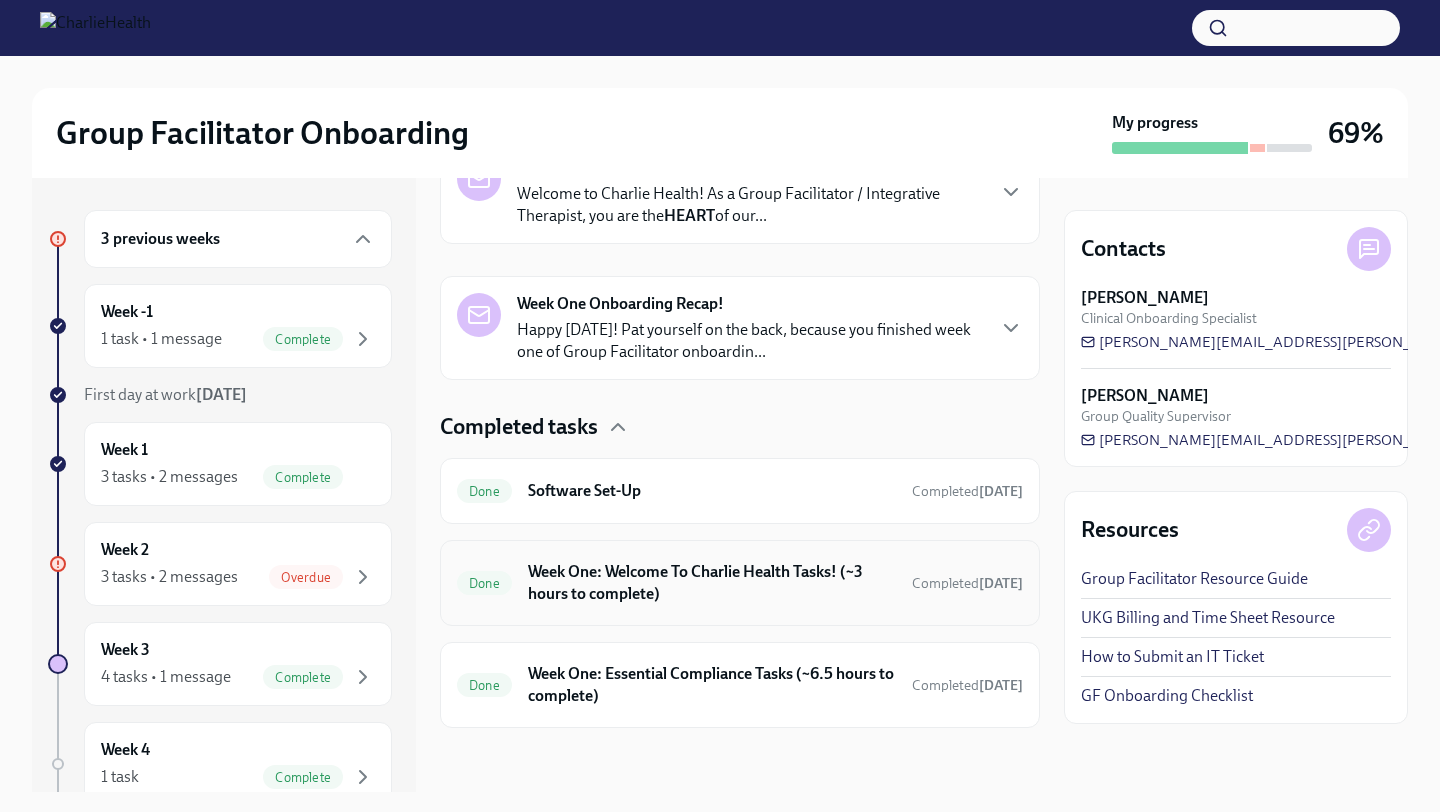click on "Week One: Welcome To Charlie Health Tasks! (~3 hours to complete)" at bounding box center [712, 583] 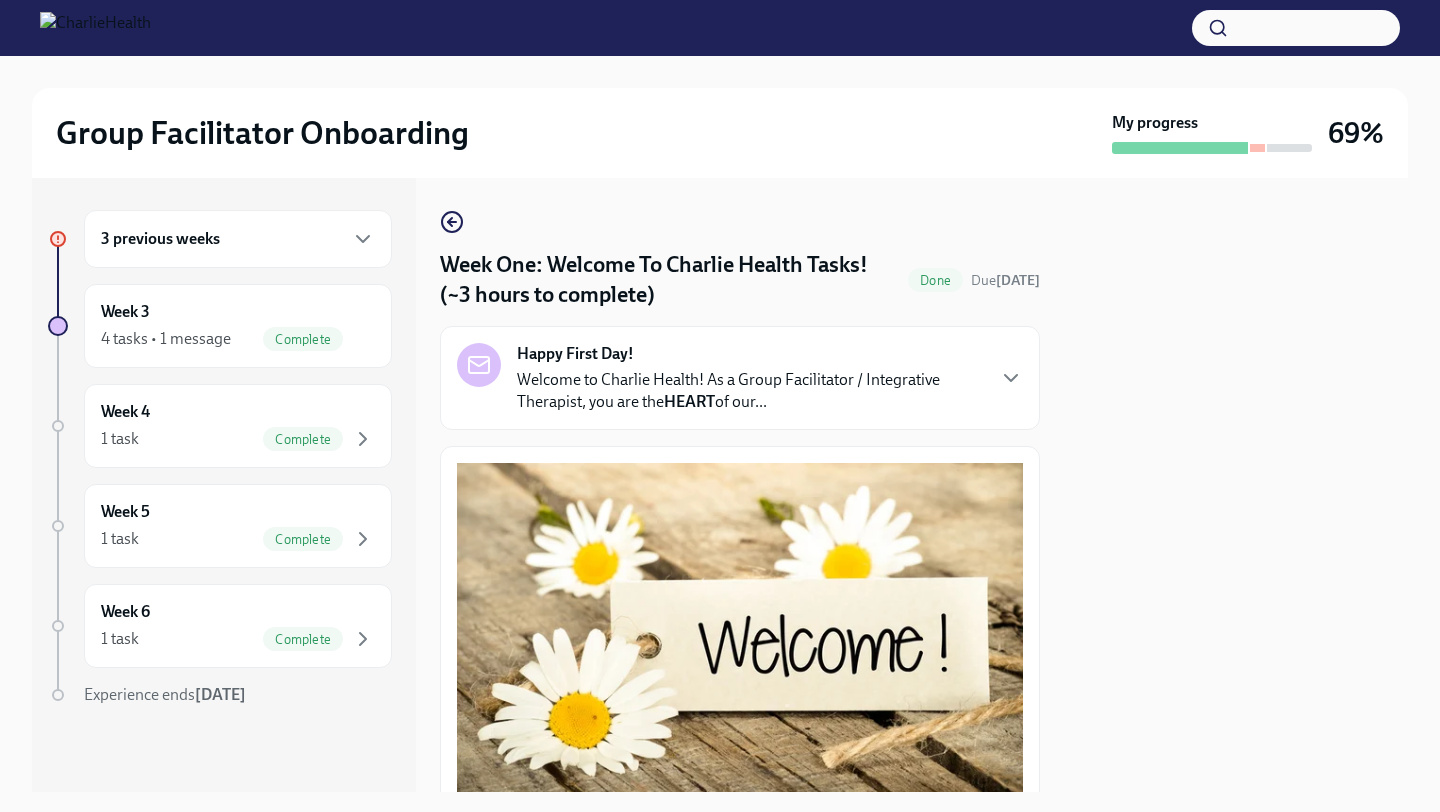 click at bounding box center [1236, 485] 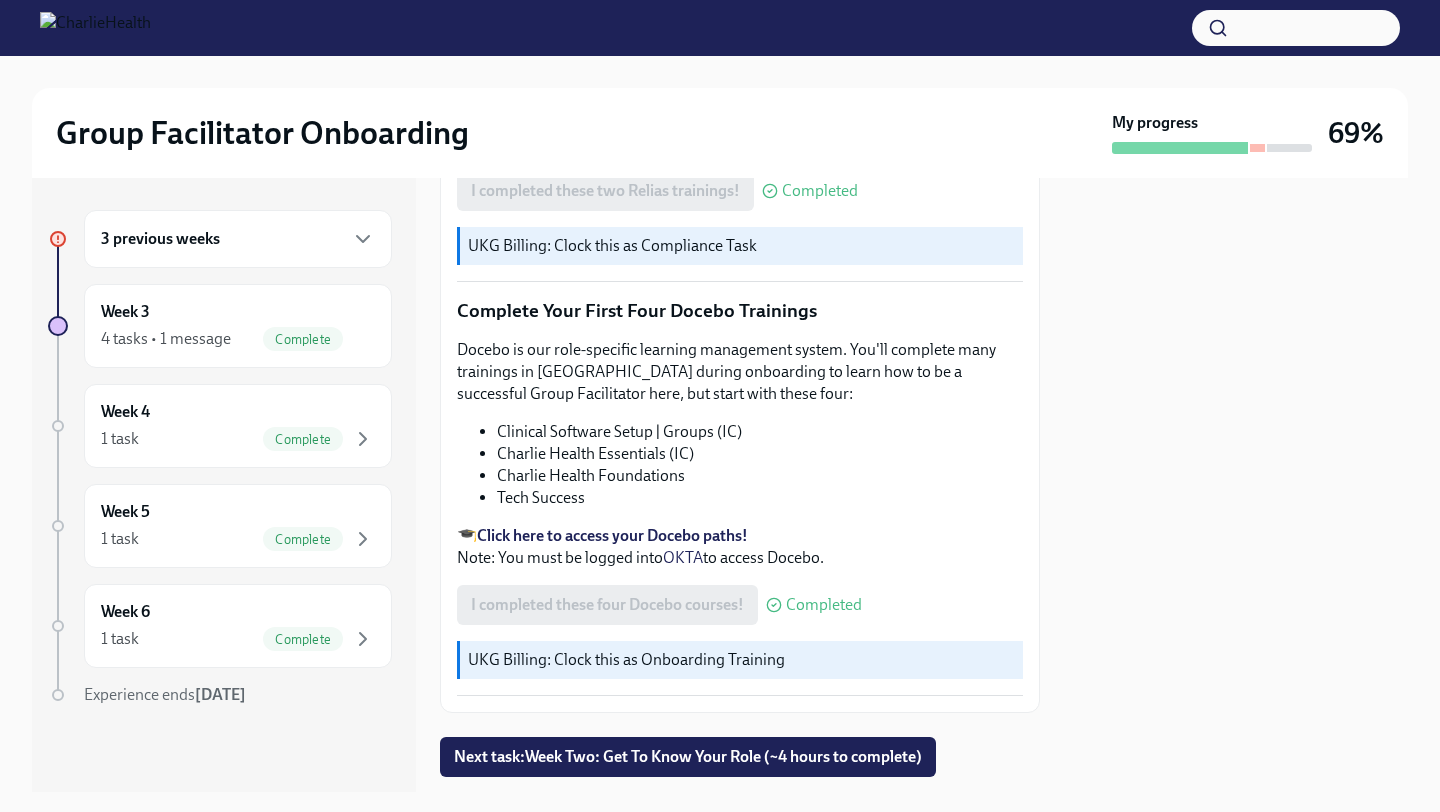 scroll, scrollTop: 2543, scrollLeft: 0, axis: vertical 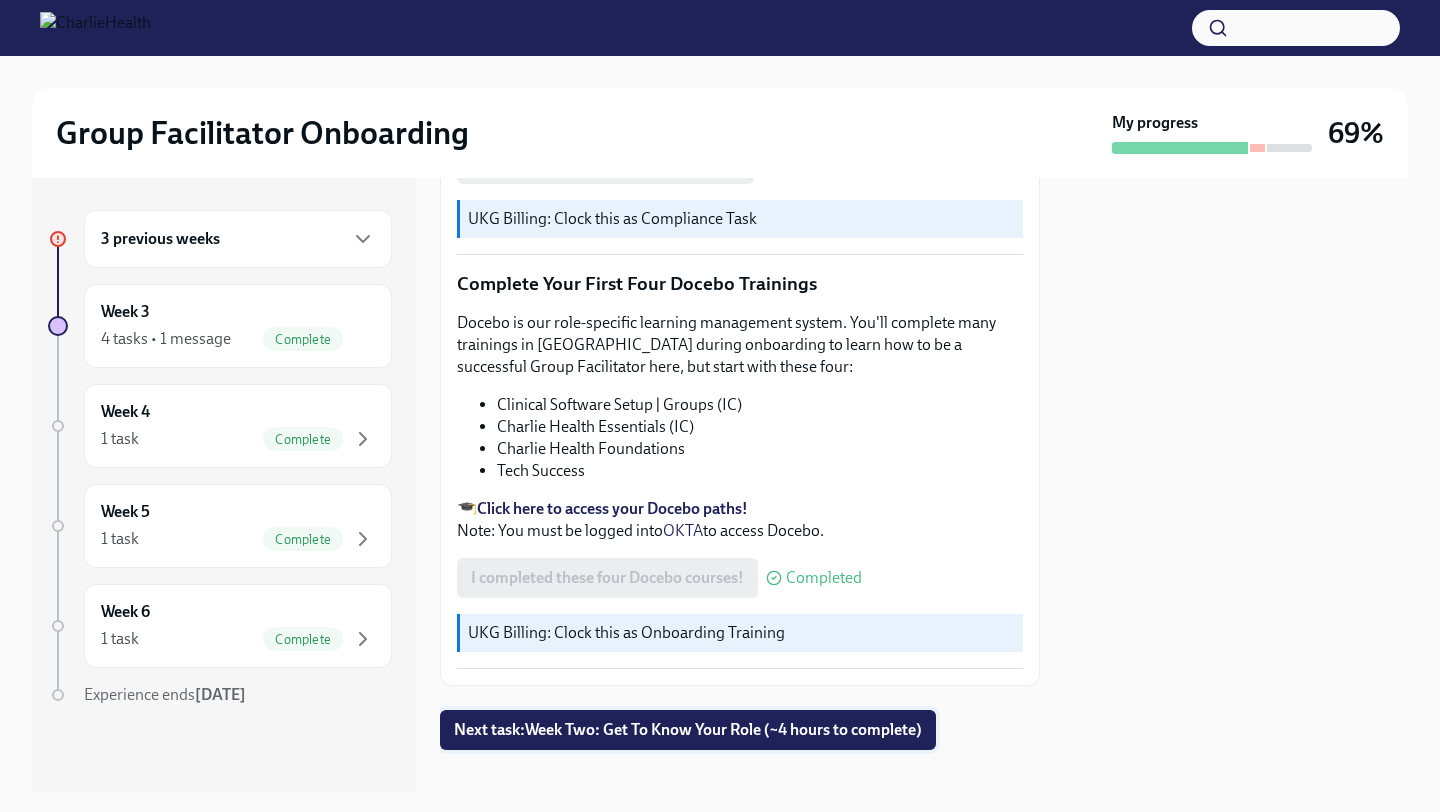 click on "Next task :  Week Two: Get To Know Your Role (~4 hours to complete)" at bounding box center [688, 730] 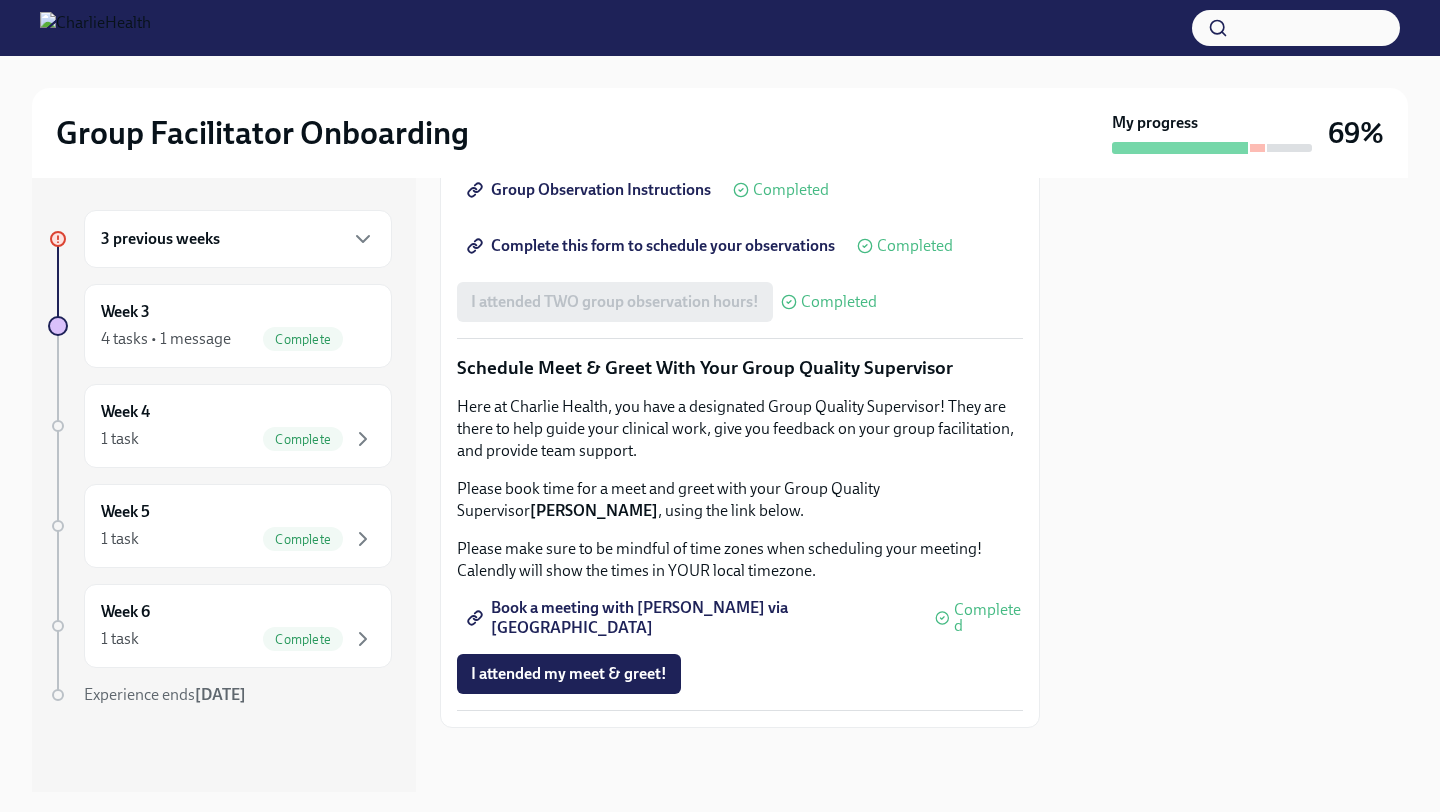 scroll, scrollTop: 0, scrollLeft: 0, axis: both 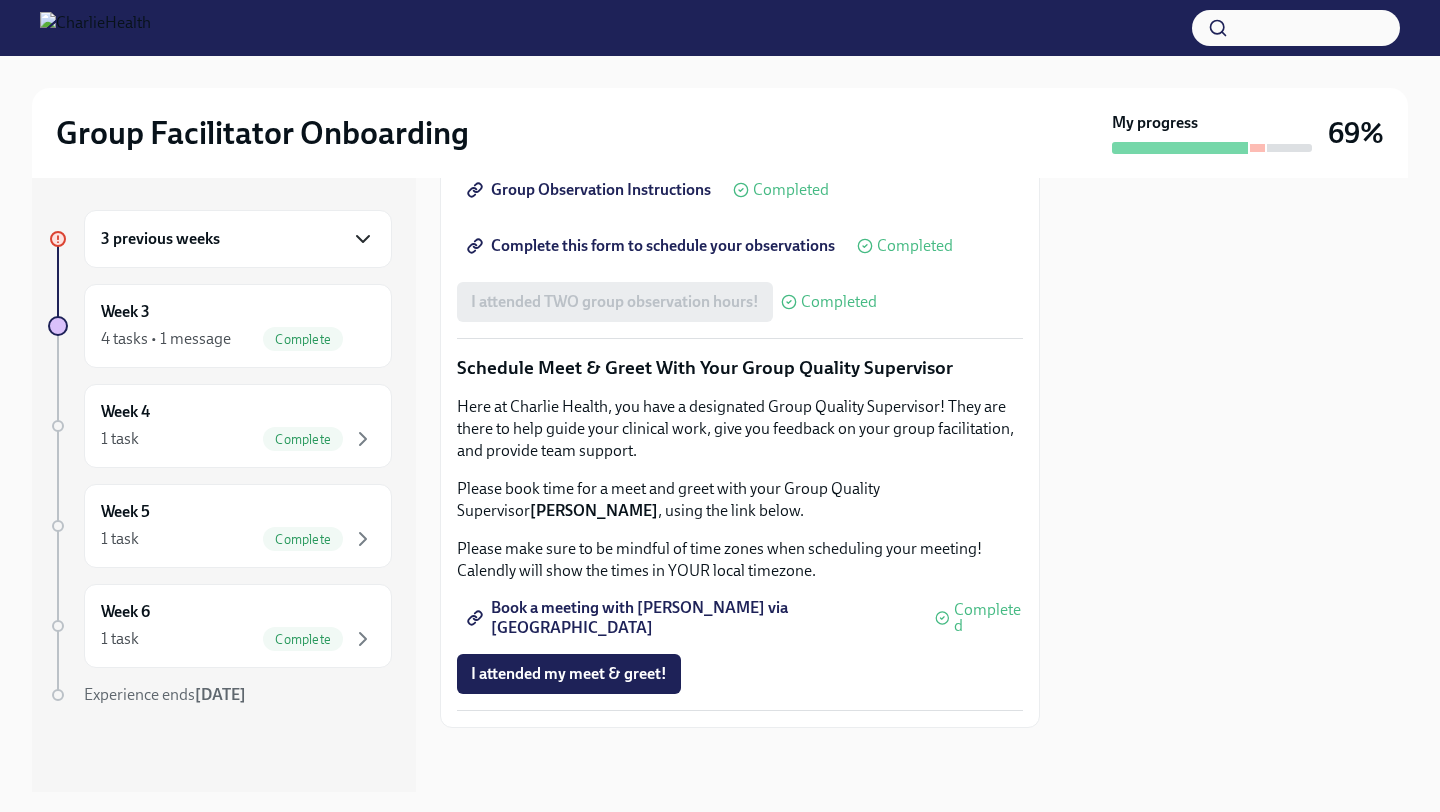 click 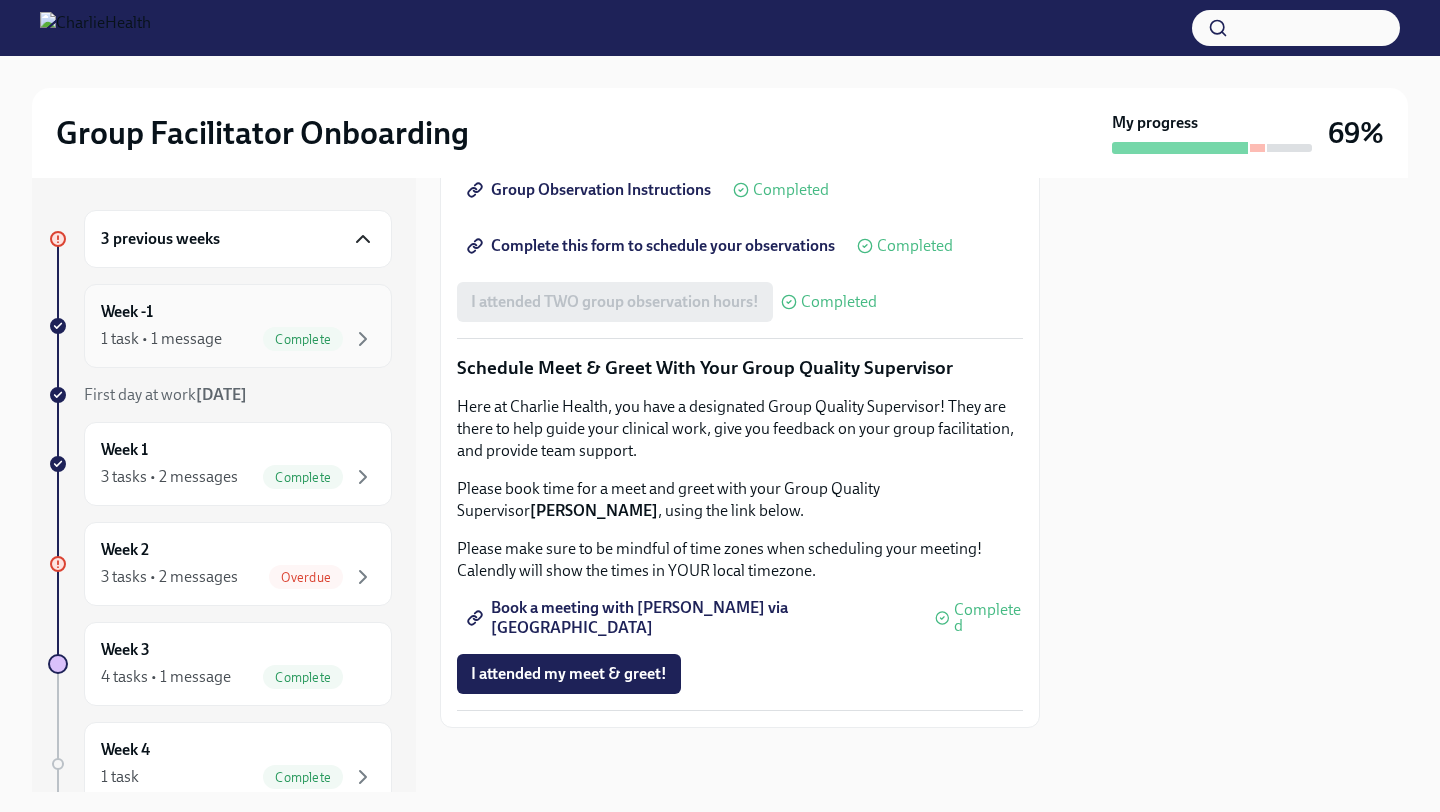 click on "Week -1 1 task • 1 message Complete" at bounding box center (238, 326) 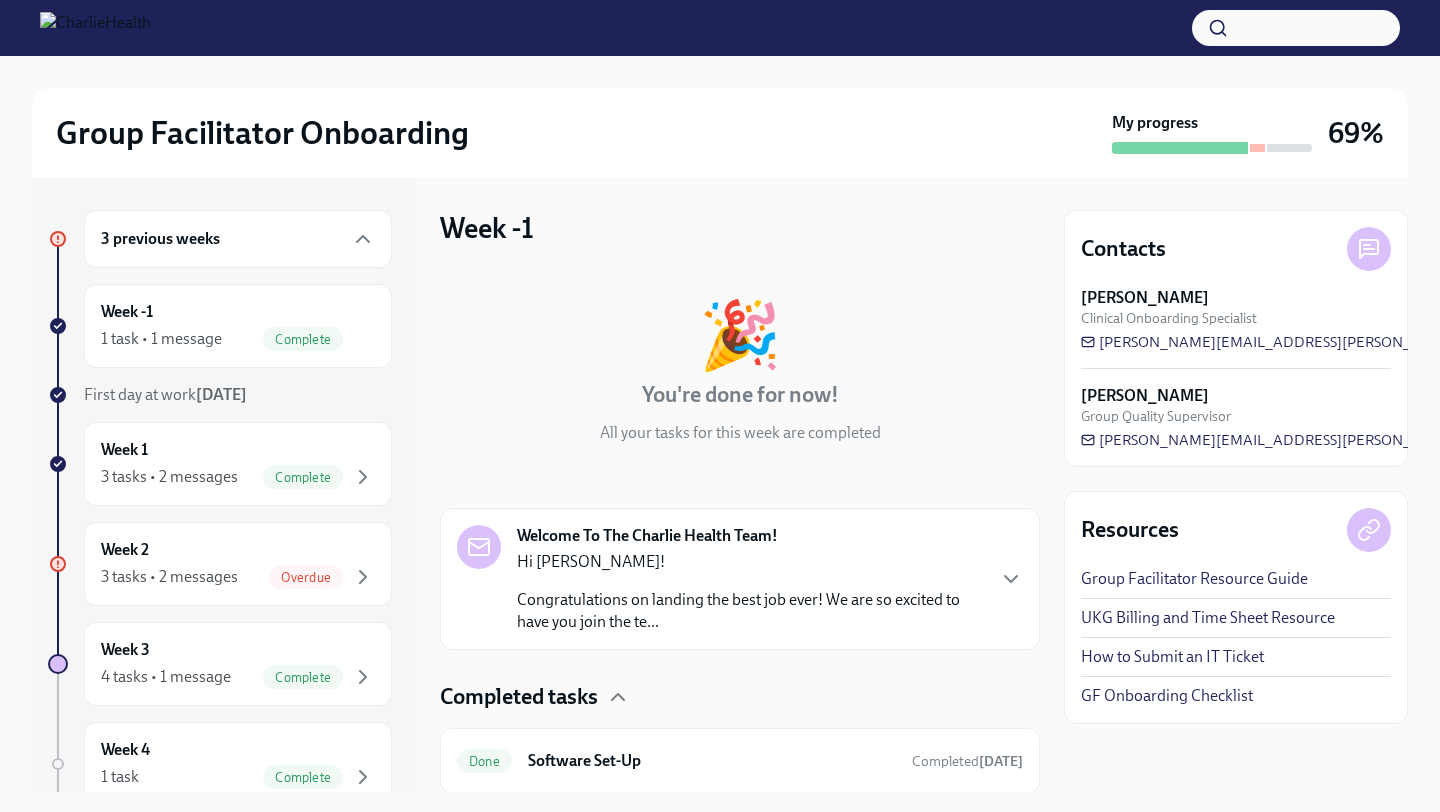 click on "🎉 You're done for now! All your tasks for this week are completed" at bounding box center [740, 373] 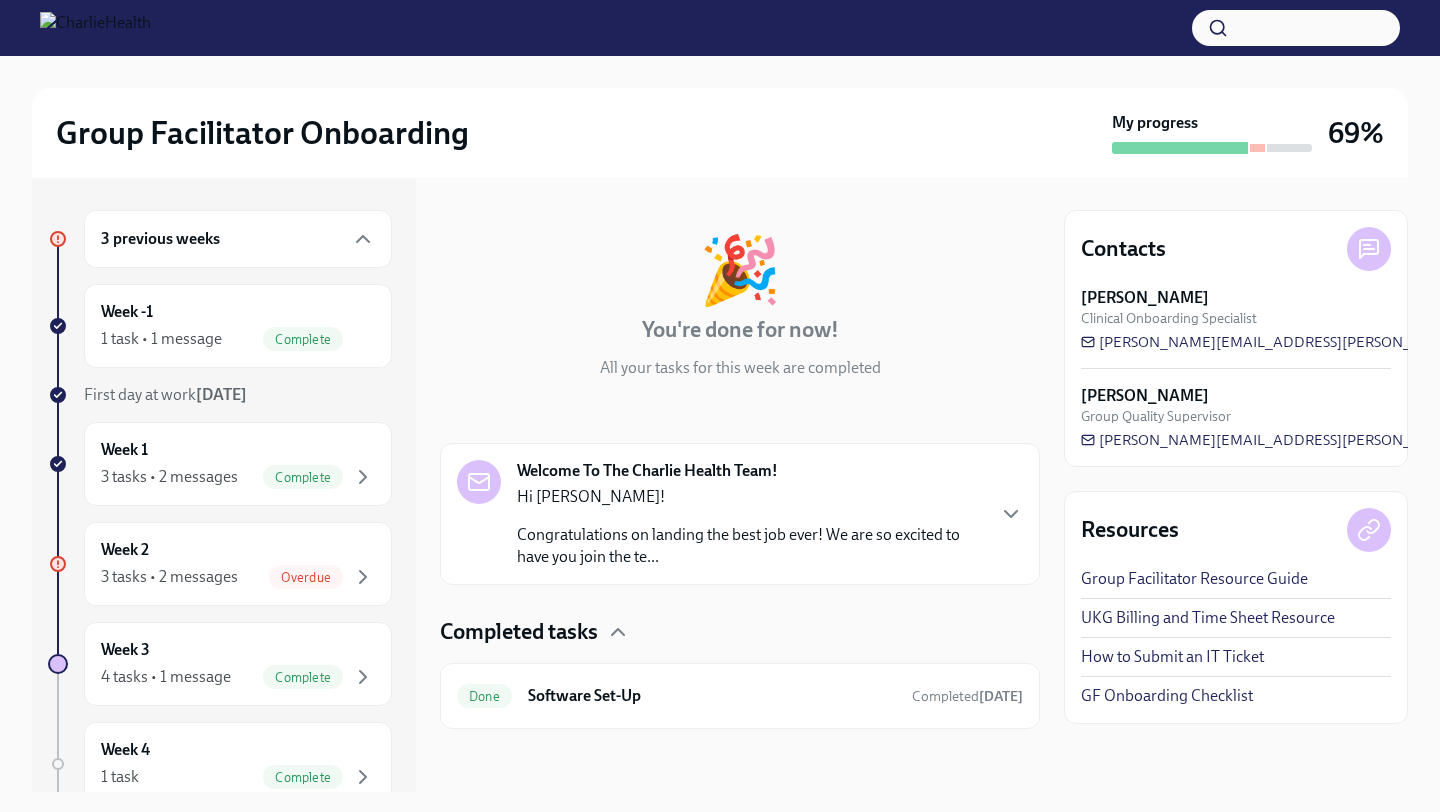 scroll, scrollTop: 66, scrollLeft: 0, axis: vertical 